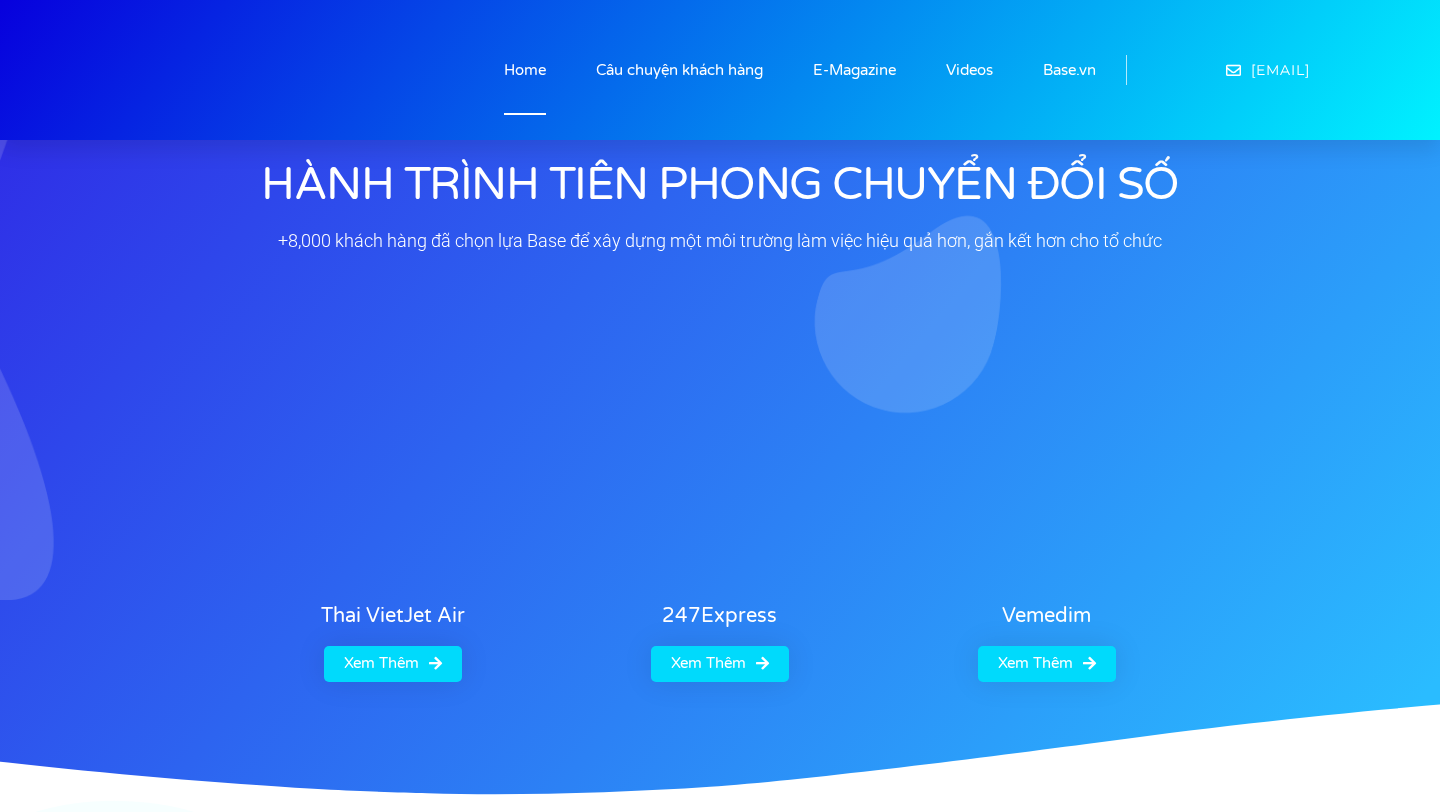 scroll, scrollTop: 0, scrollLeft: 0, axis: both 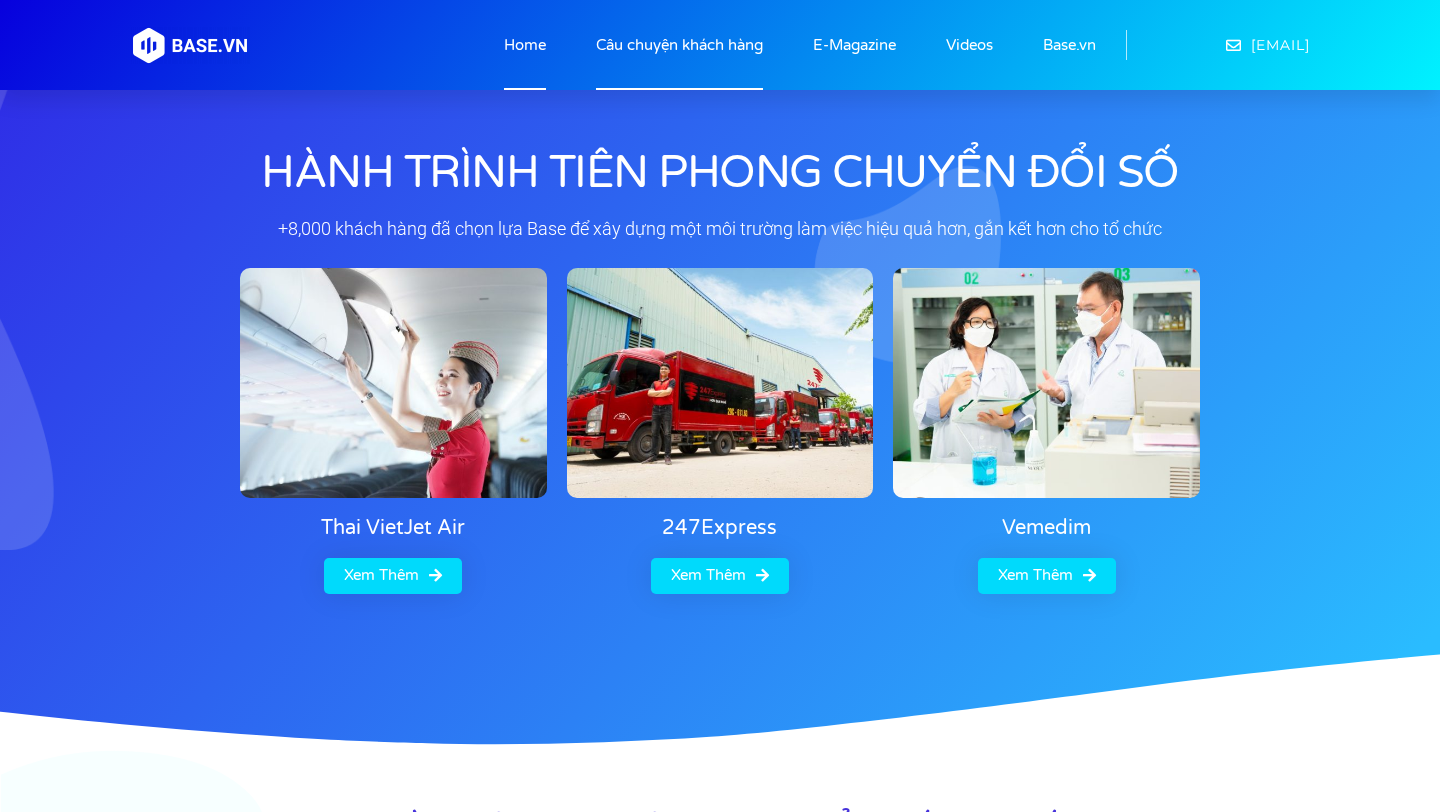 click on "Câu chuyện khách hàng" 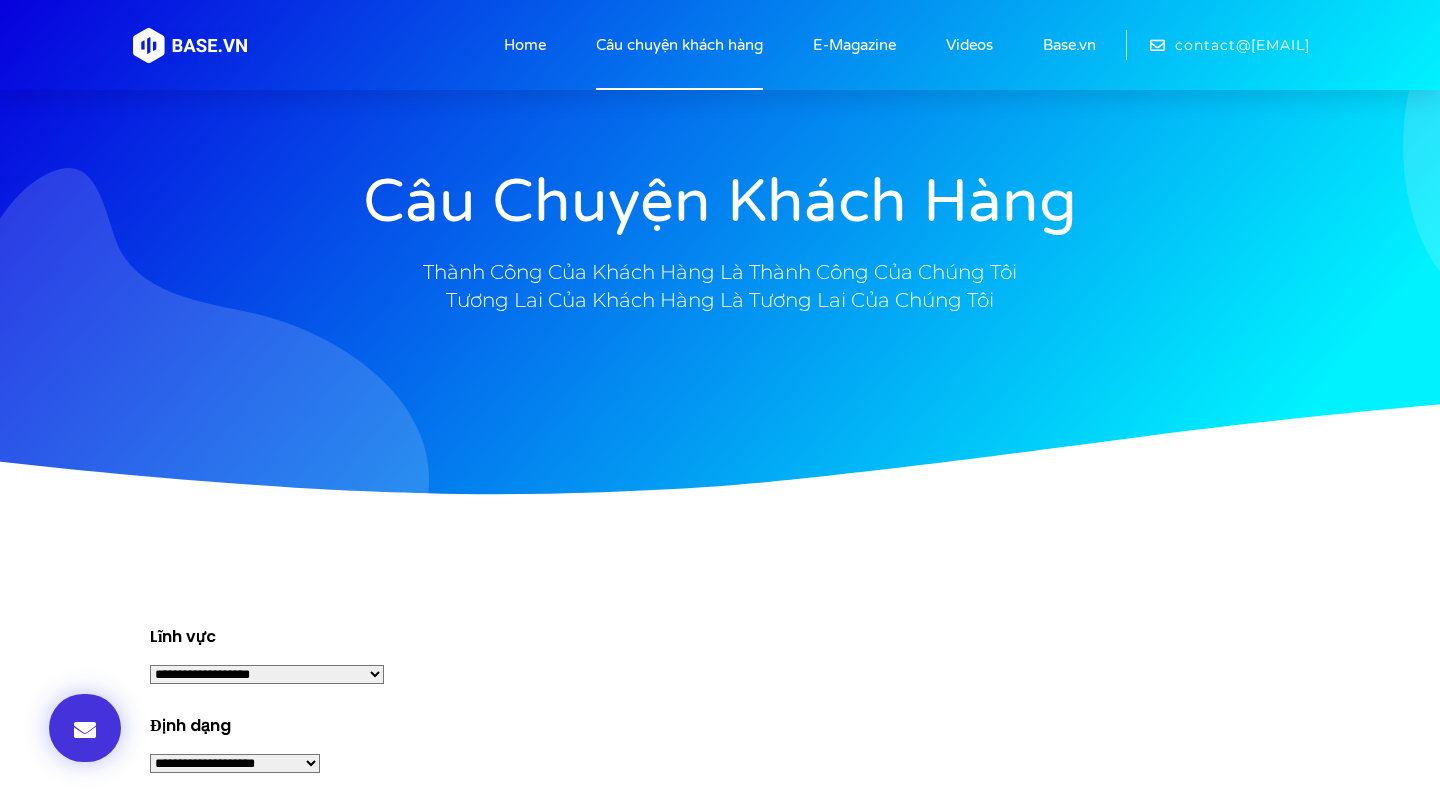 scroll, scrollTop: 0, scrollLeft: 0, axis: both 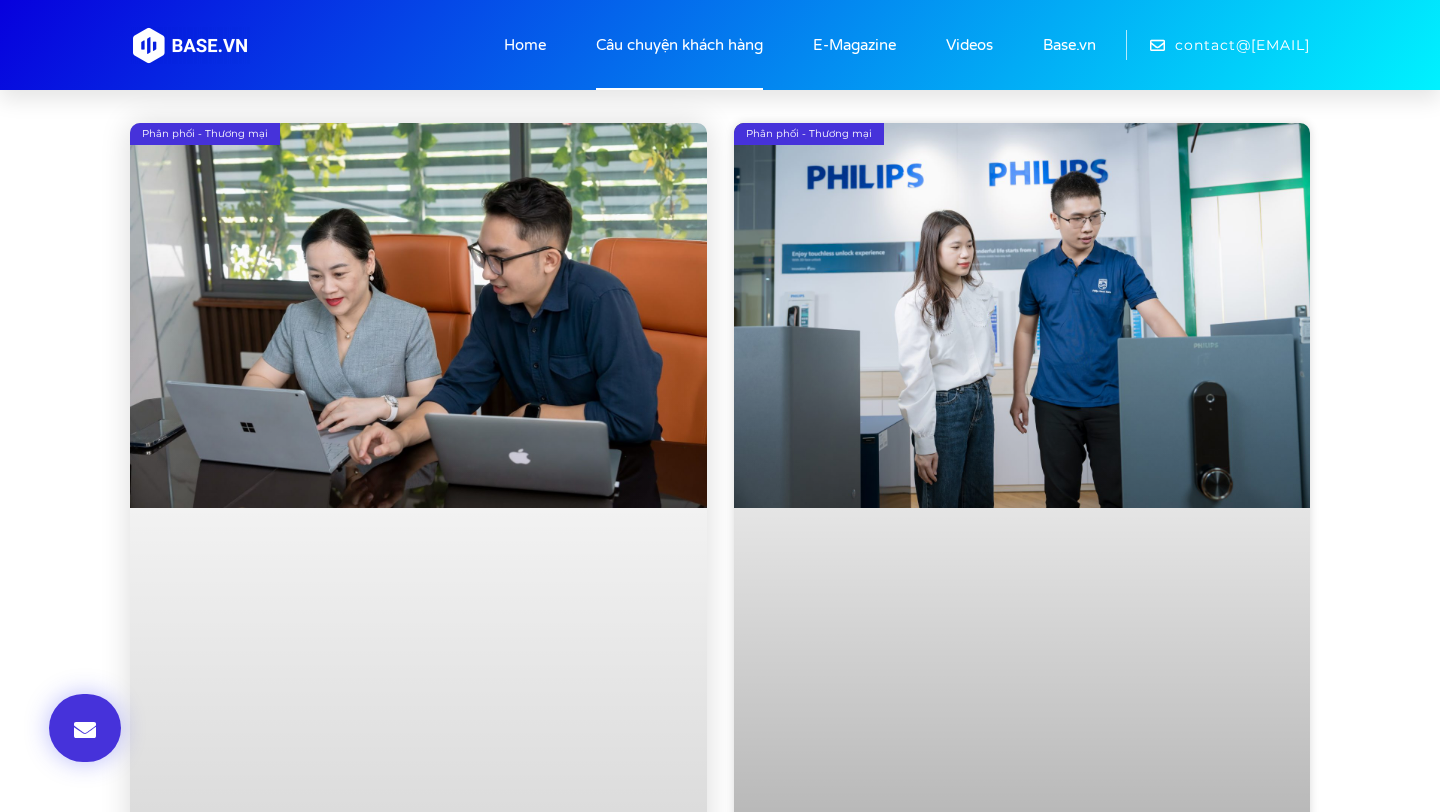 click at bounding box center (418, 531) 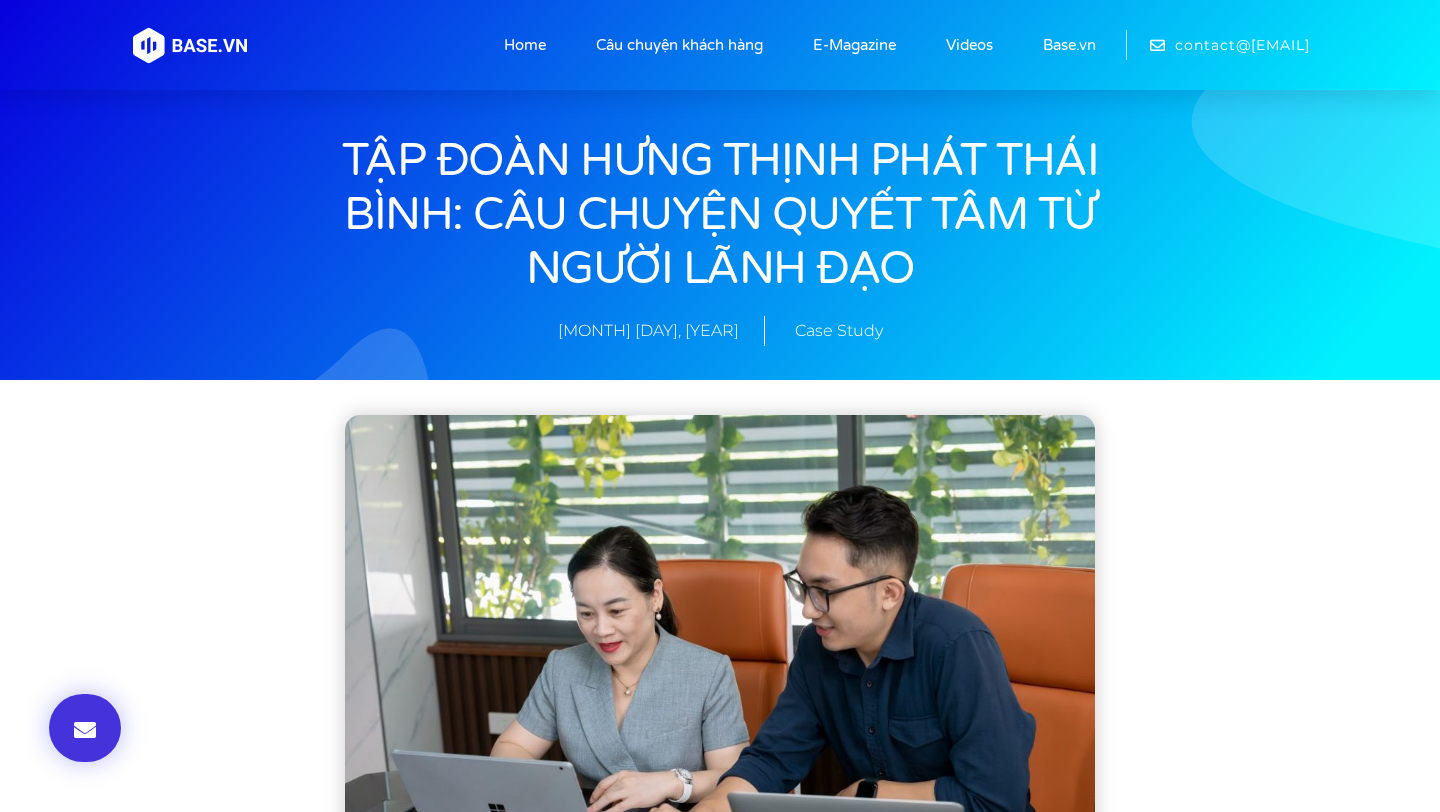 scroll, scrollTop: 0, scrollLeft: 0, axis: both 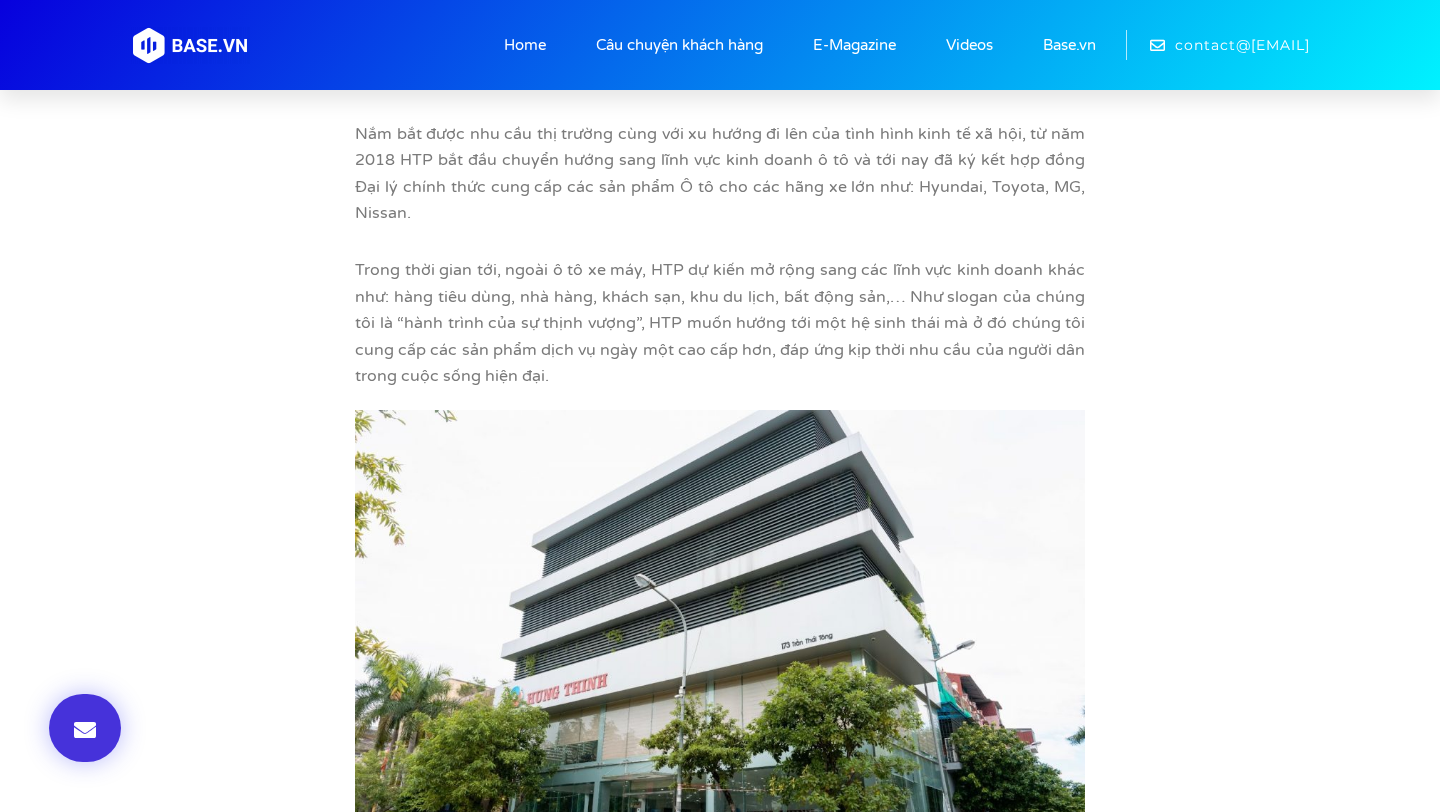 click on "Chị Loan:  Hưng Thịnh Phát (HTP) là một thương hiệu vô cùng quen thuộc với mỗi người dân Thái Bình khi có nhu cầu mua xe gắn máy. Trải qua hơn 20 năm xây dựng và phát triển, từ một công ty non trẻ với mảng kinh doanh đầu tiên là xe máy SYM, đến nay HTP đã trở thành một doanh nghiệp có quy mô lớn tại Thái Bình, phân phối toàn bộ các sản phẩm xe máy, xe điện của các hãng nổi tiếng như: Honda, Yamaha, SYM, Suzuki, Vinfast… Với hệ thống 16 cửa hàng trên toàn tỉnh, mỗi năm HTP bán ra thị trường tới 20.000 chiếc xe máy, xe điện các loại." at bounding box center (720, 160) 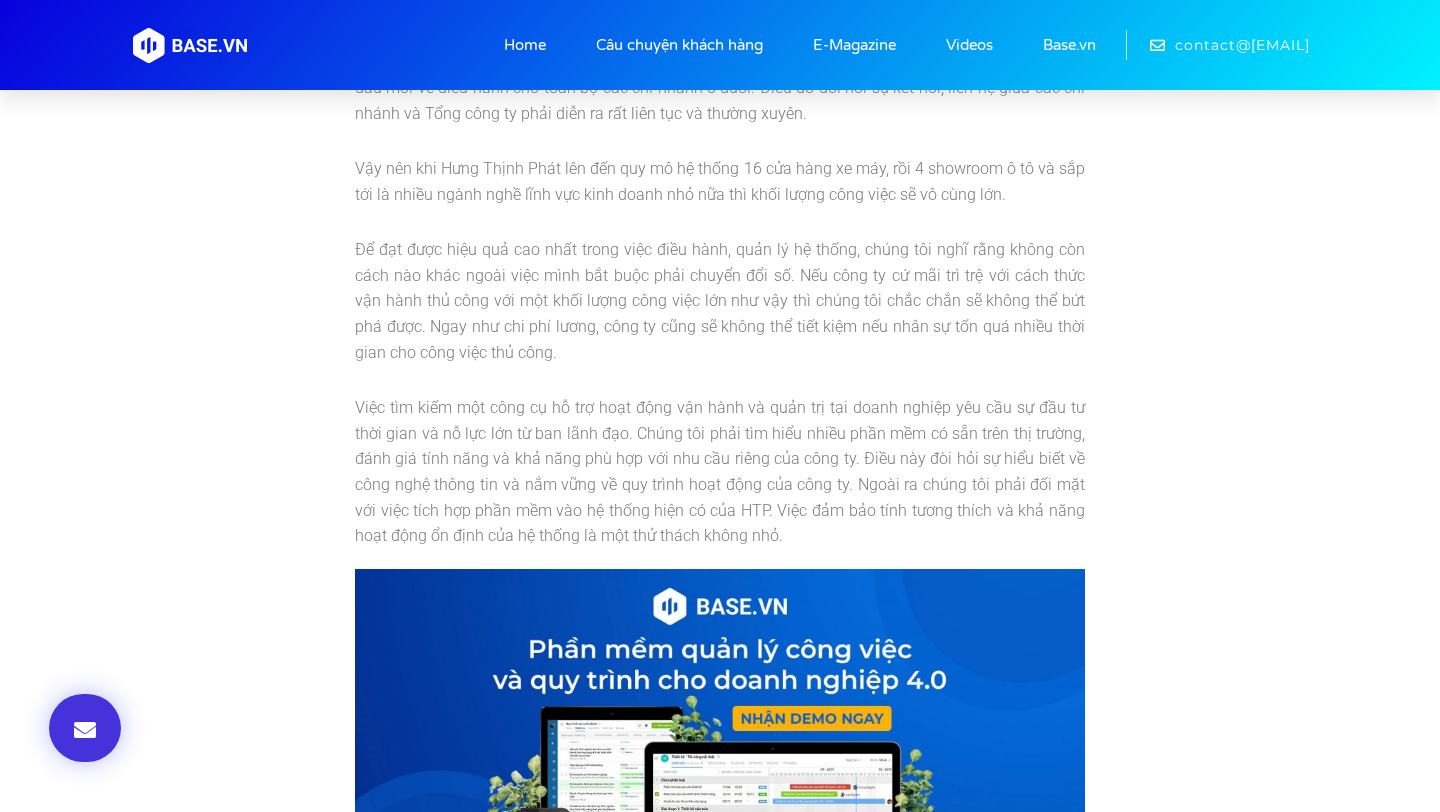scroll, scrollTop: 2671, scrollLeft: 0, axis: vertical 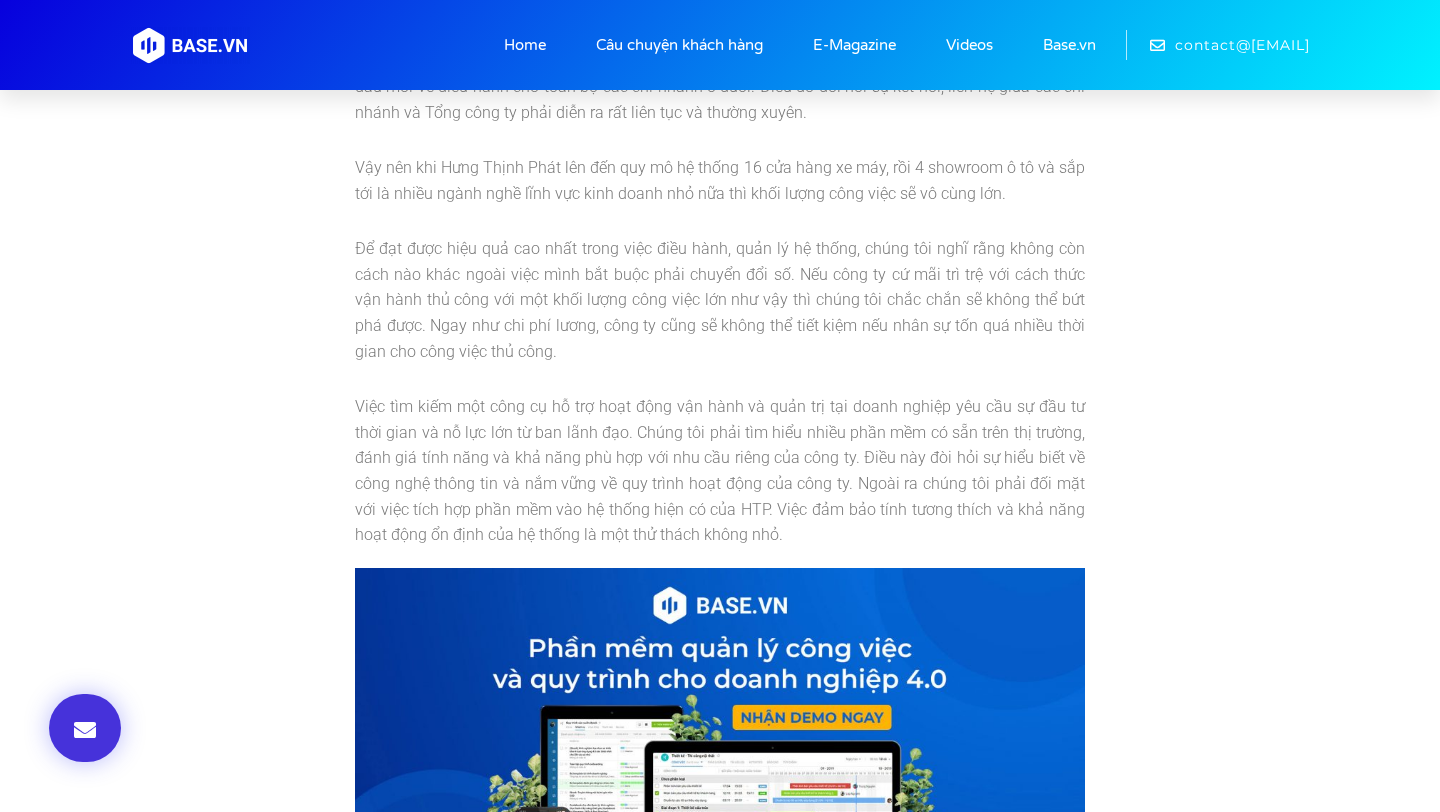 click on "Share this post
Share on facebook
Share on linkedin
Share on email
“Trong suốt gần 30 buổi làm việc giữa Base và Hưng Thịnh Phát, chị Loan trong vai trò  Phó Tổng Giám Đốc của Hưng Thịnh Phát Chị chỉ cười bảo “" at bounding box center (720, 2247) 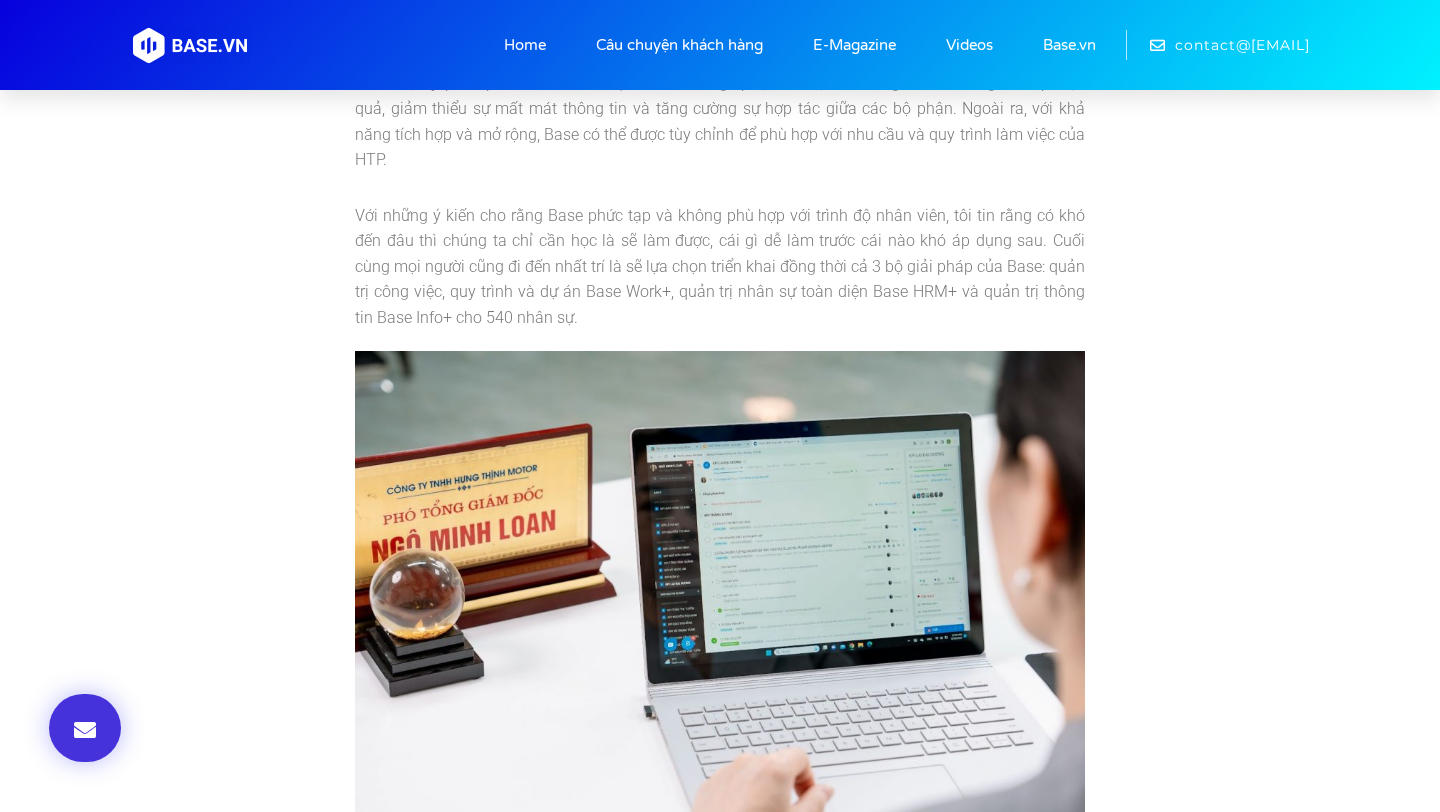 scroll, scrollTop: 4153, scrollLeft: 0, axis: vertical 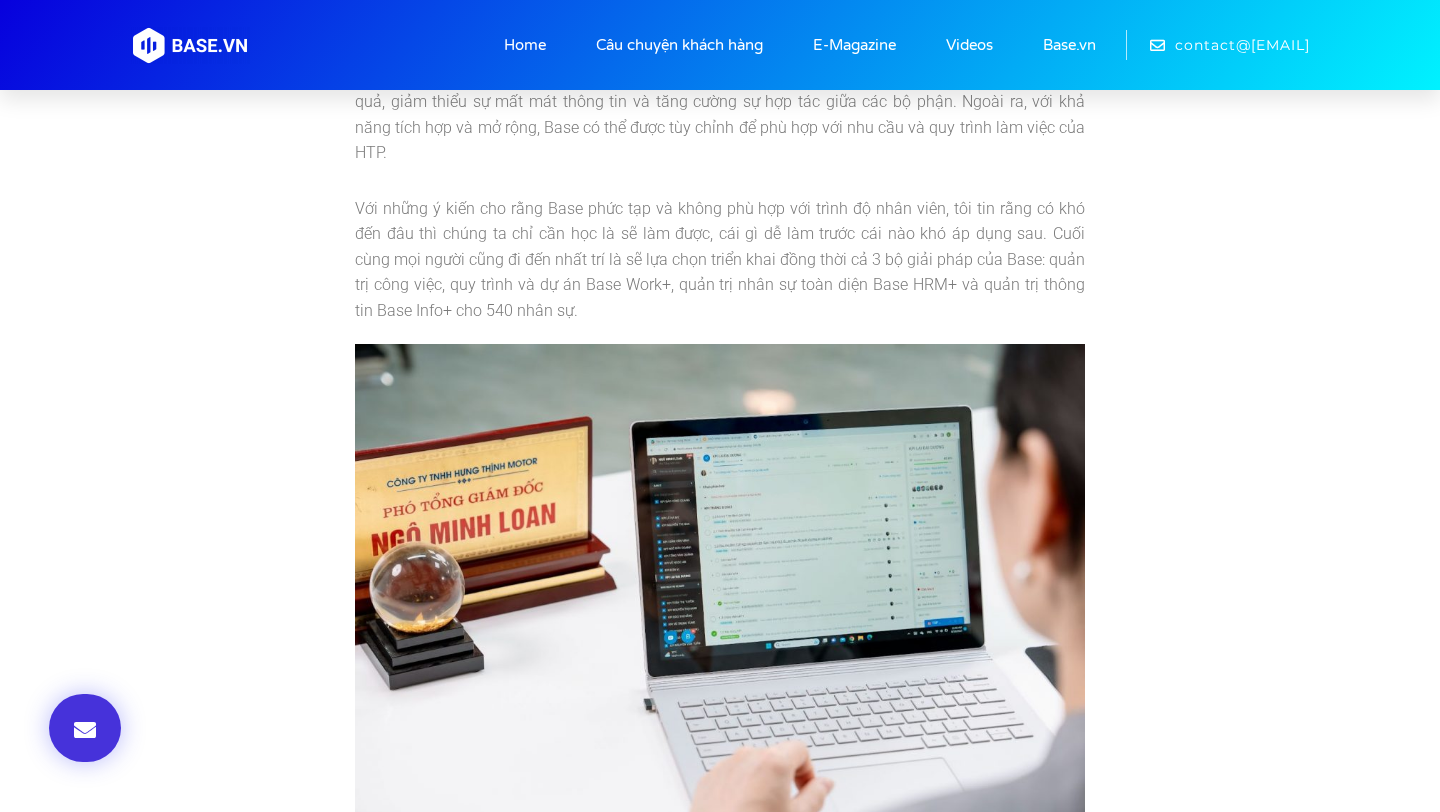 click on "Share this post
Share on facebook
Share on linkedin
Share on email
“Trong suốt gần 30 buổi làm việc giữa Base và Hưng Thịnh Phát, chị Loan trong vai trò  Phó Tổng Giám Đốc của Hưng Thịnh Phát Chị chỉ cười bảo “" at bounding box center [720, 643] 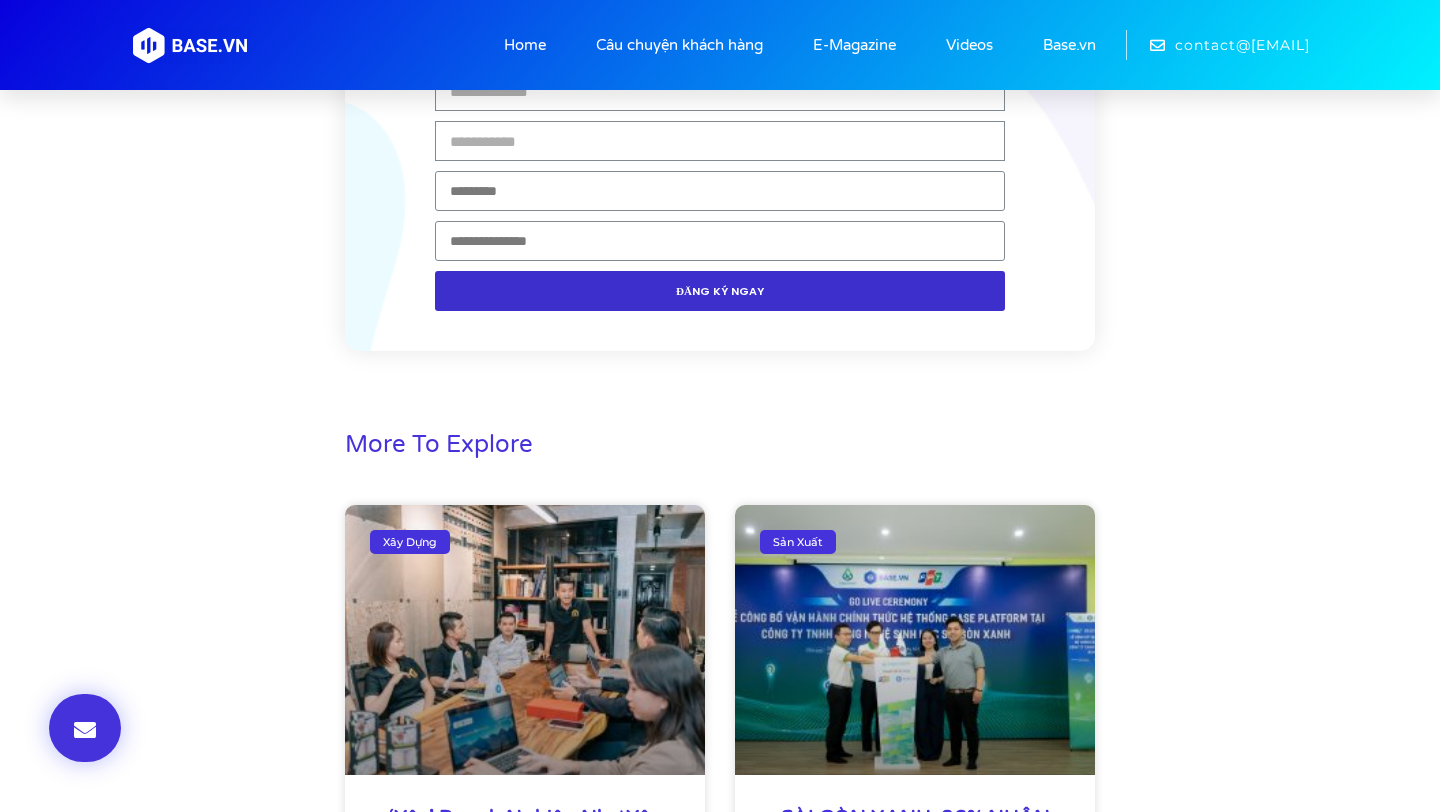 scroll, scrollTop: 7721, scrollLeft: 0, axis: vertical 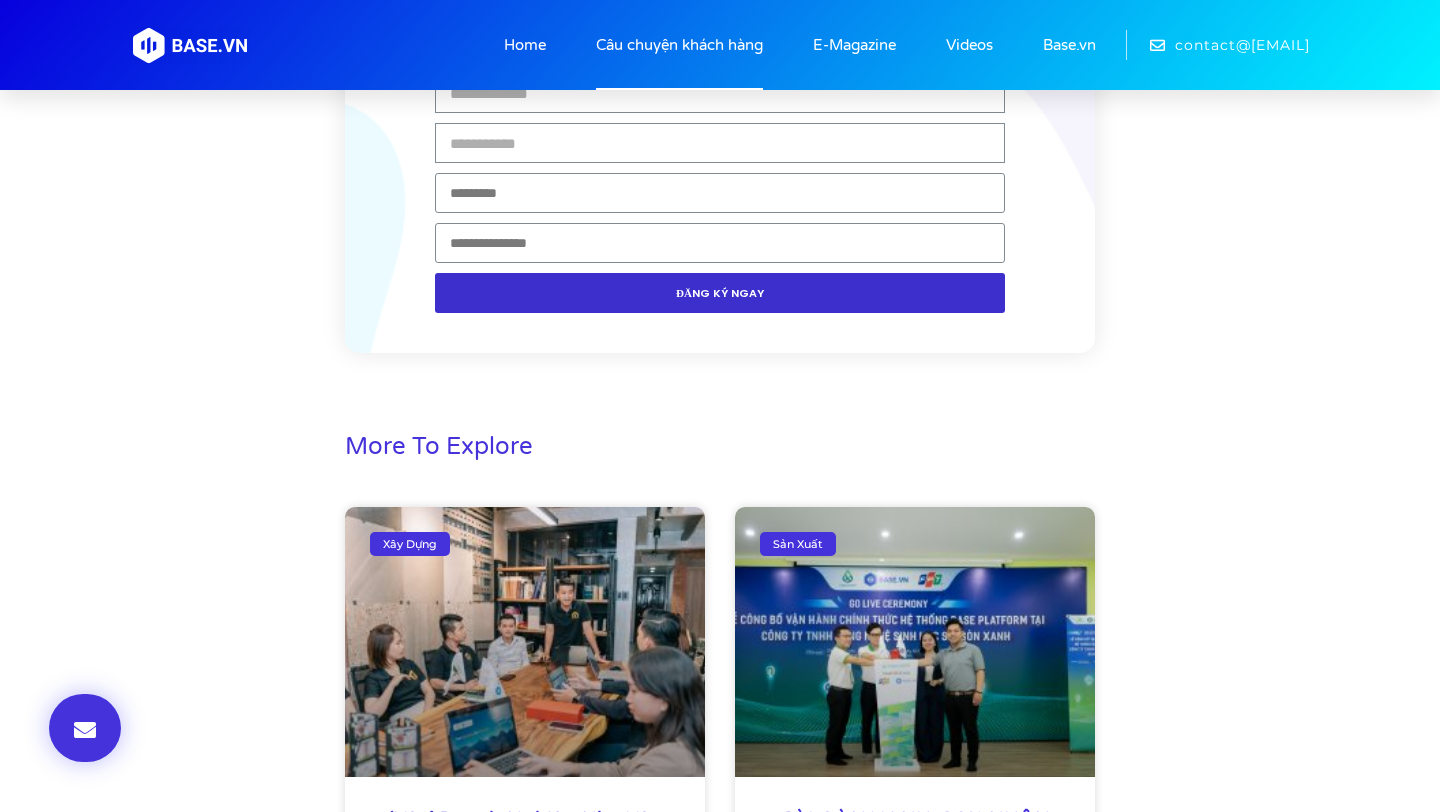click on "Câu chuyện khách hàng" 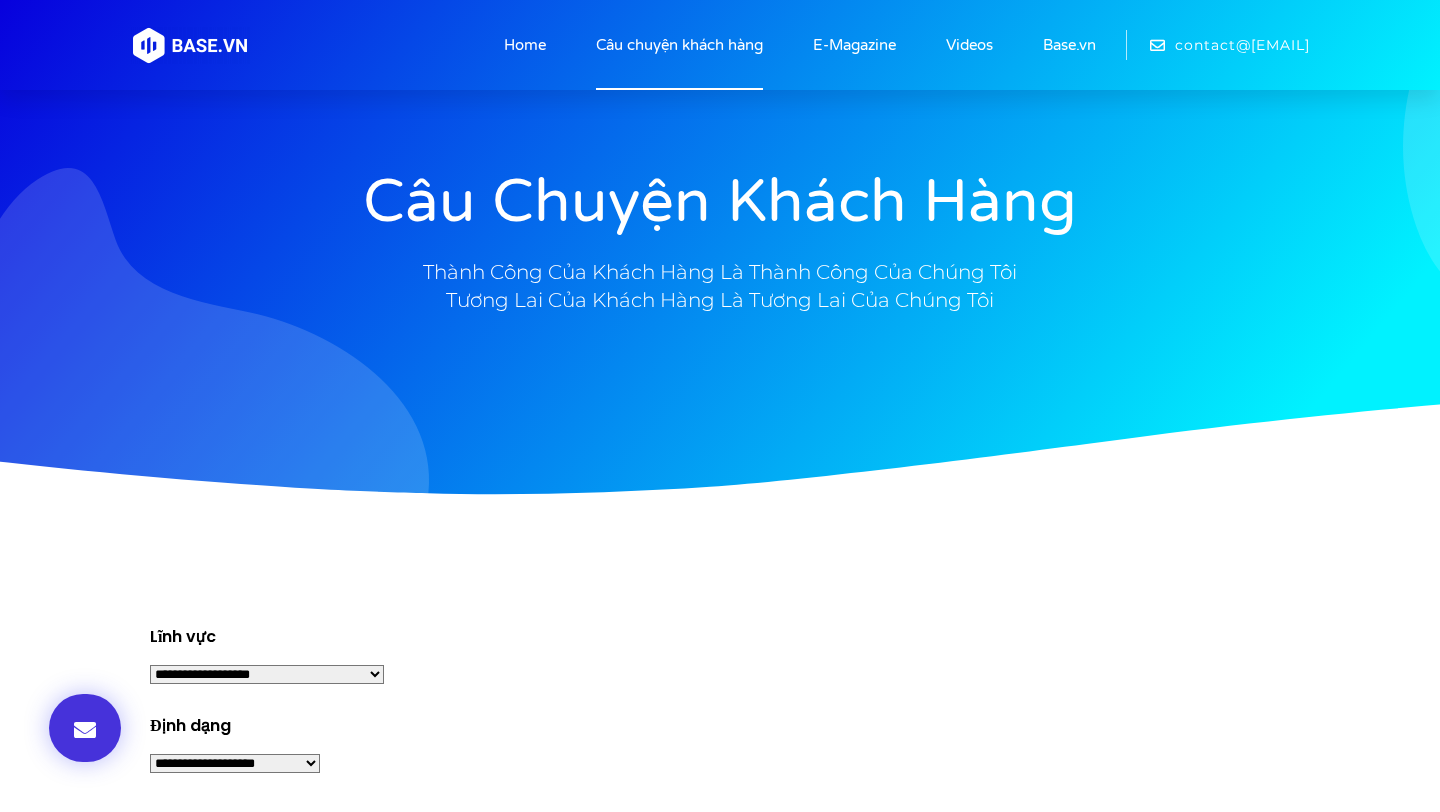 scroll, scrollTop: 0, scrollLeft: 0, axis: both 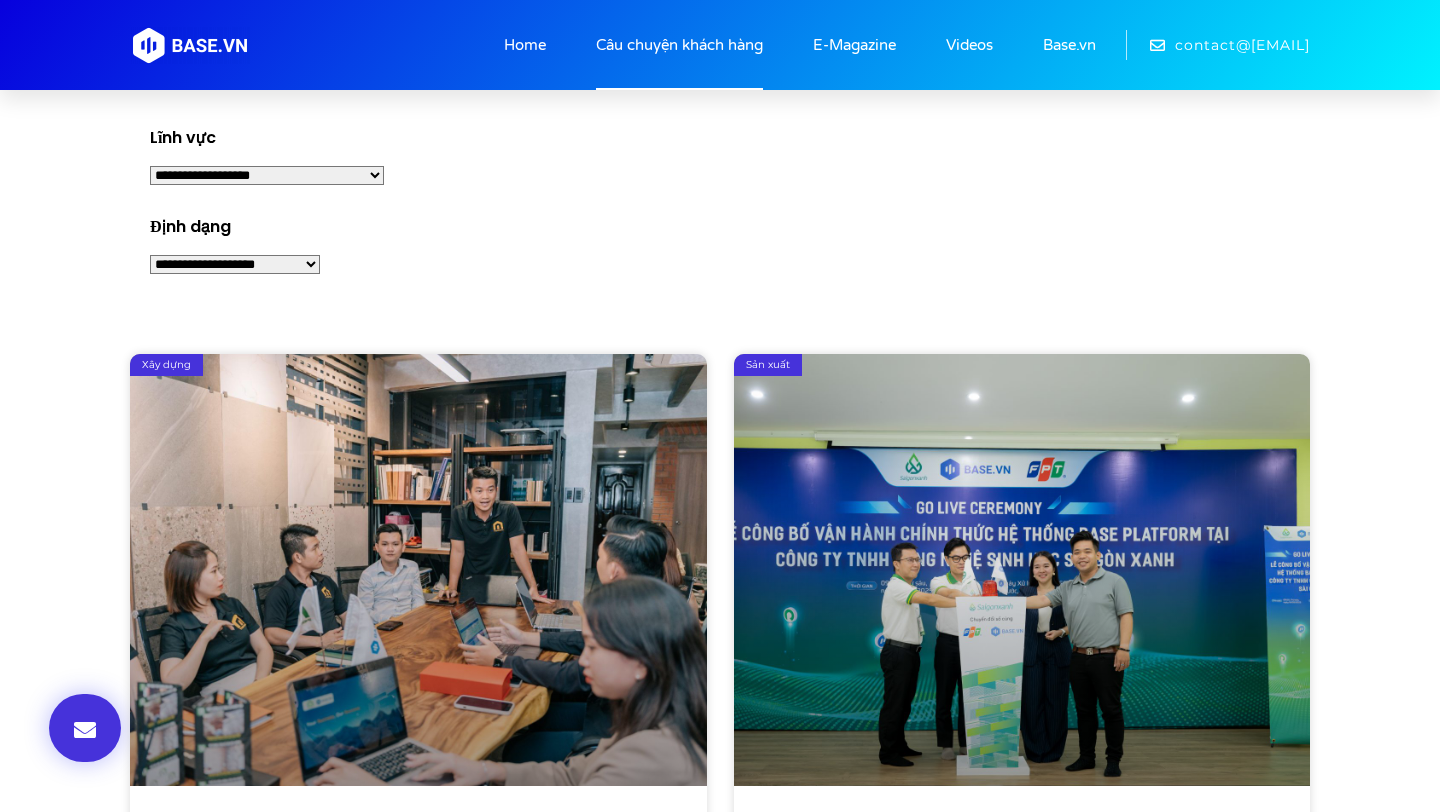 click on "**********" at bounding box center (267, 175) 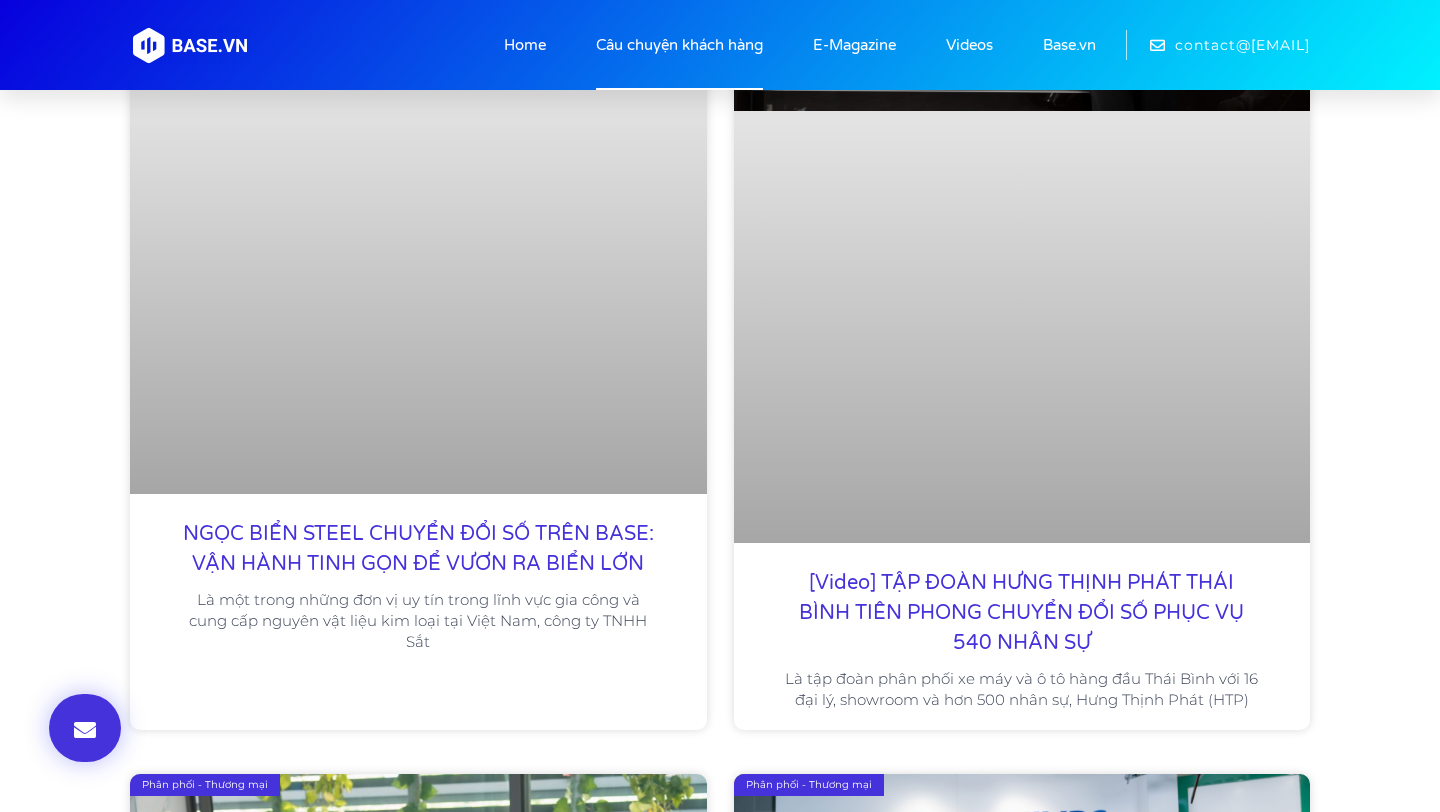scroll, scrollTop: 3219, scrollLeft: 0, axis: vertical 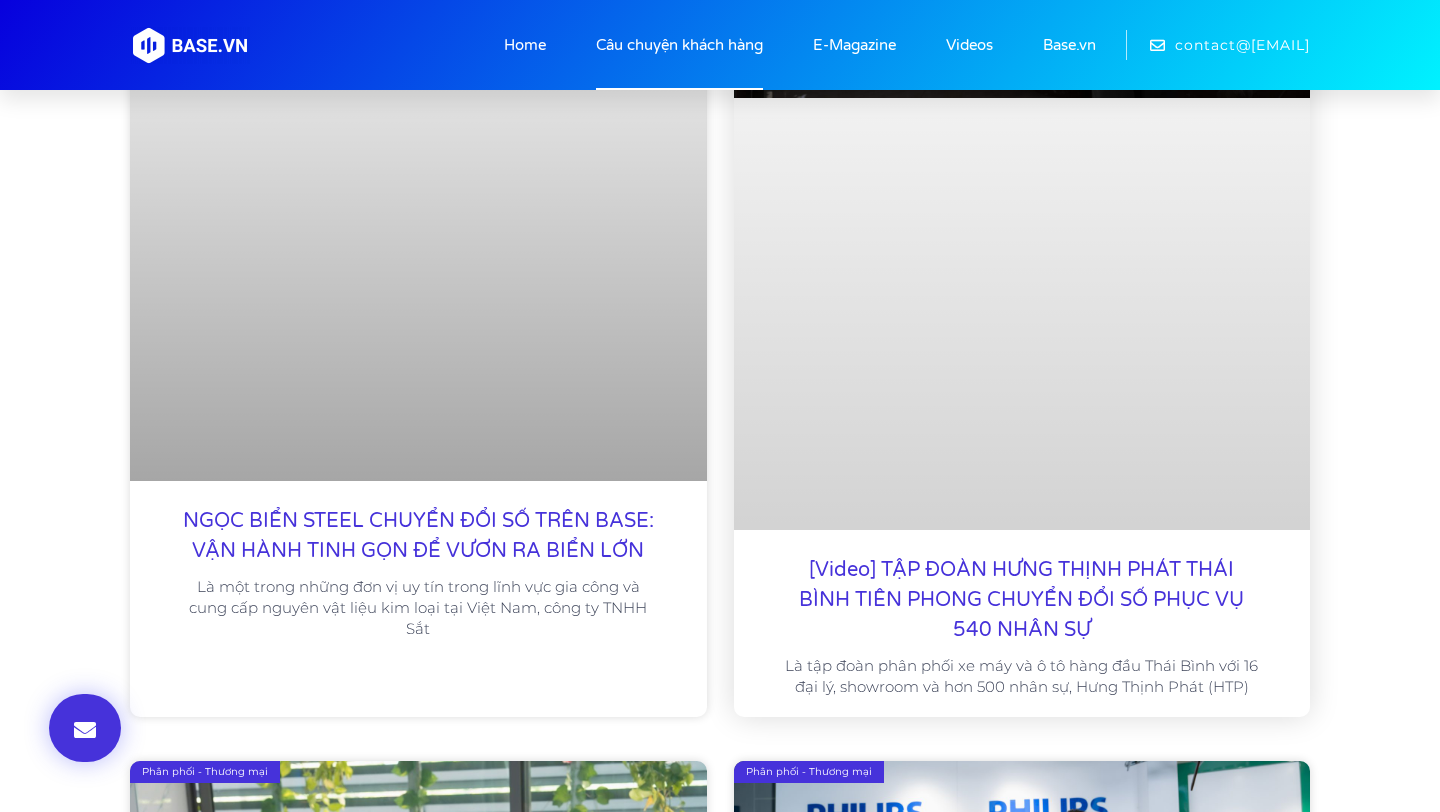 click at bounding box center [1022, 121] 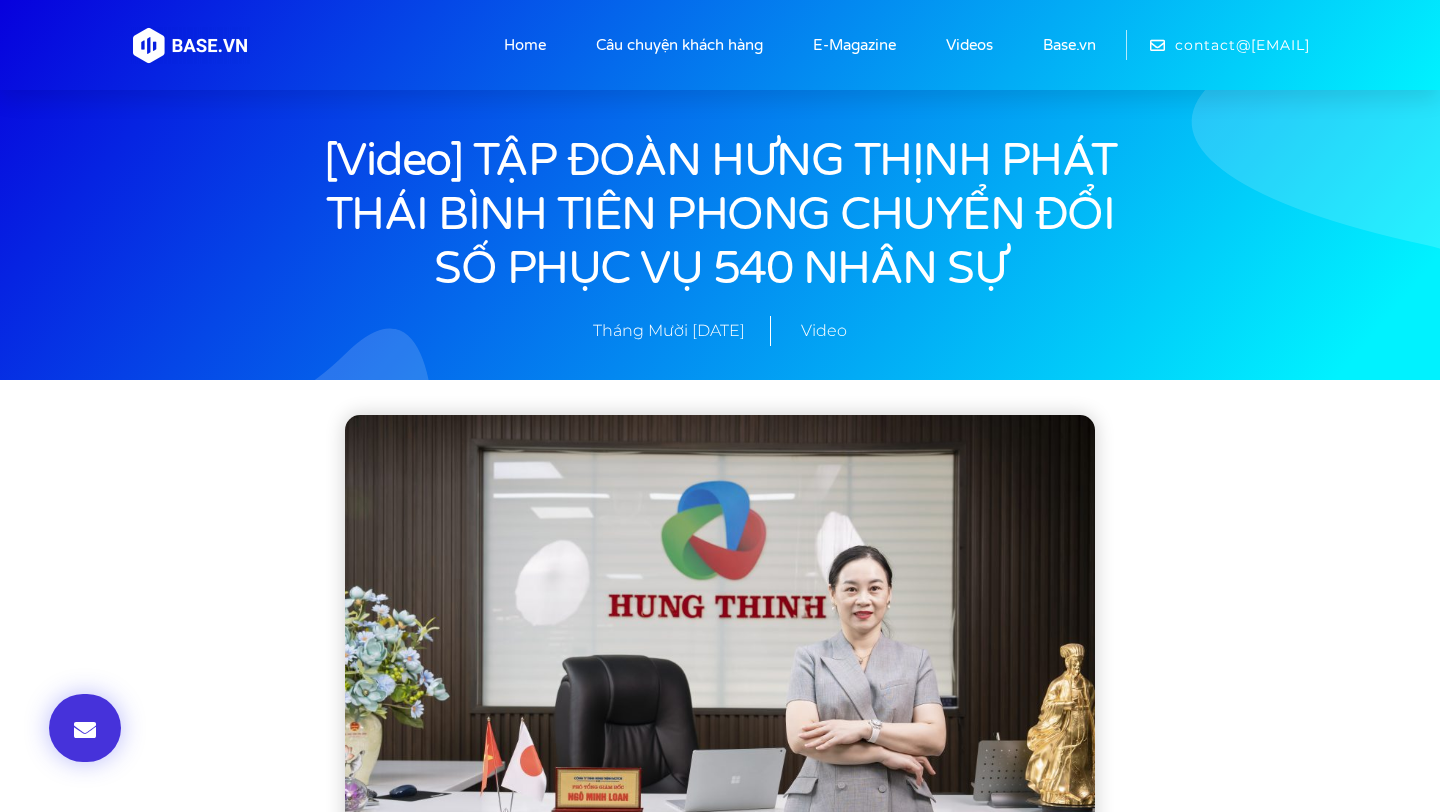 scroll, scrollTop: 0, scrollLeft: 0, axis: both 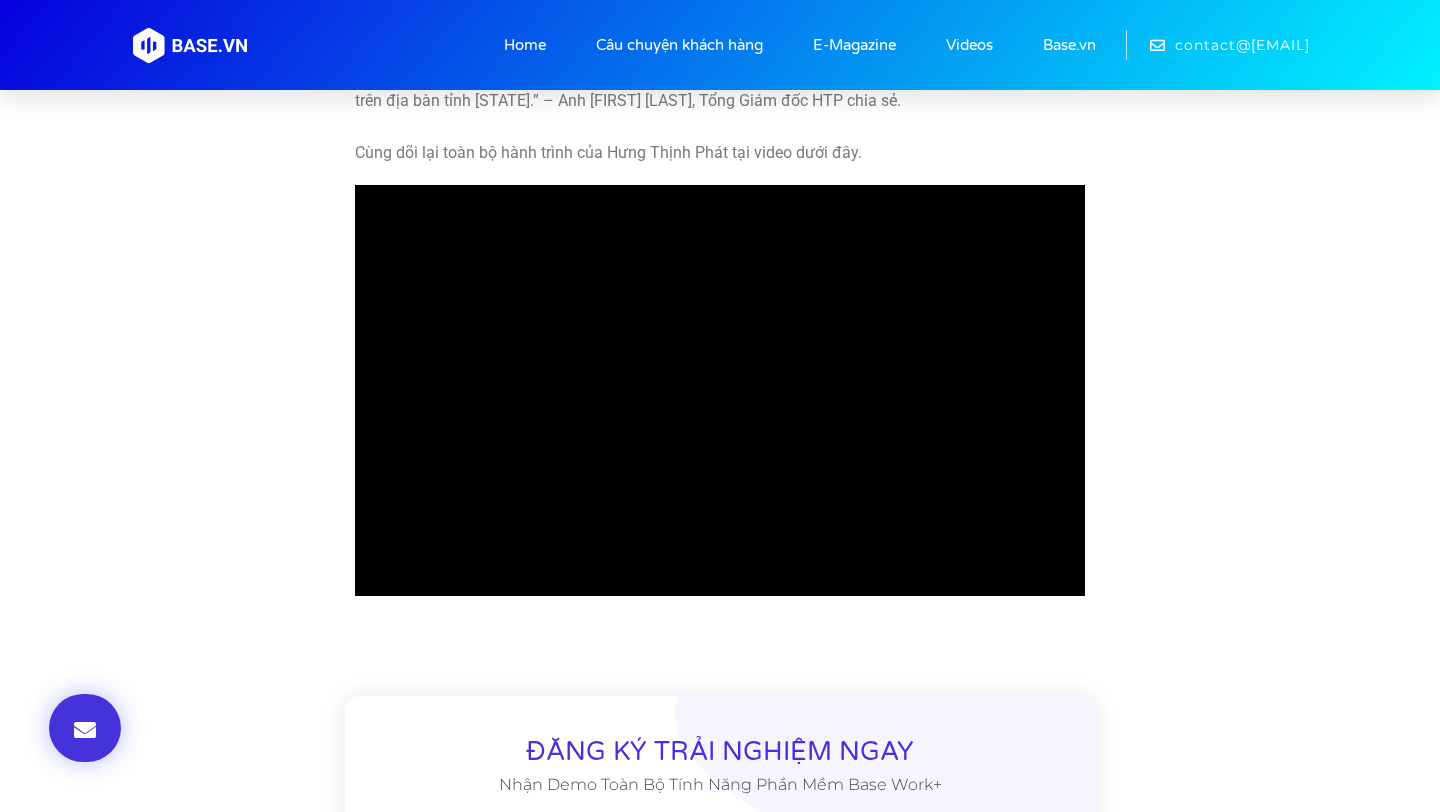 drag, startPoint x: 1294, startPoint y: 545, endPoint x: 830, endPoint y: 811, distance: 534.8383 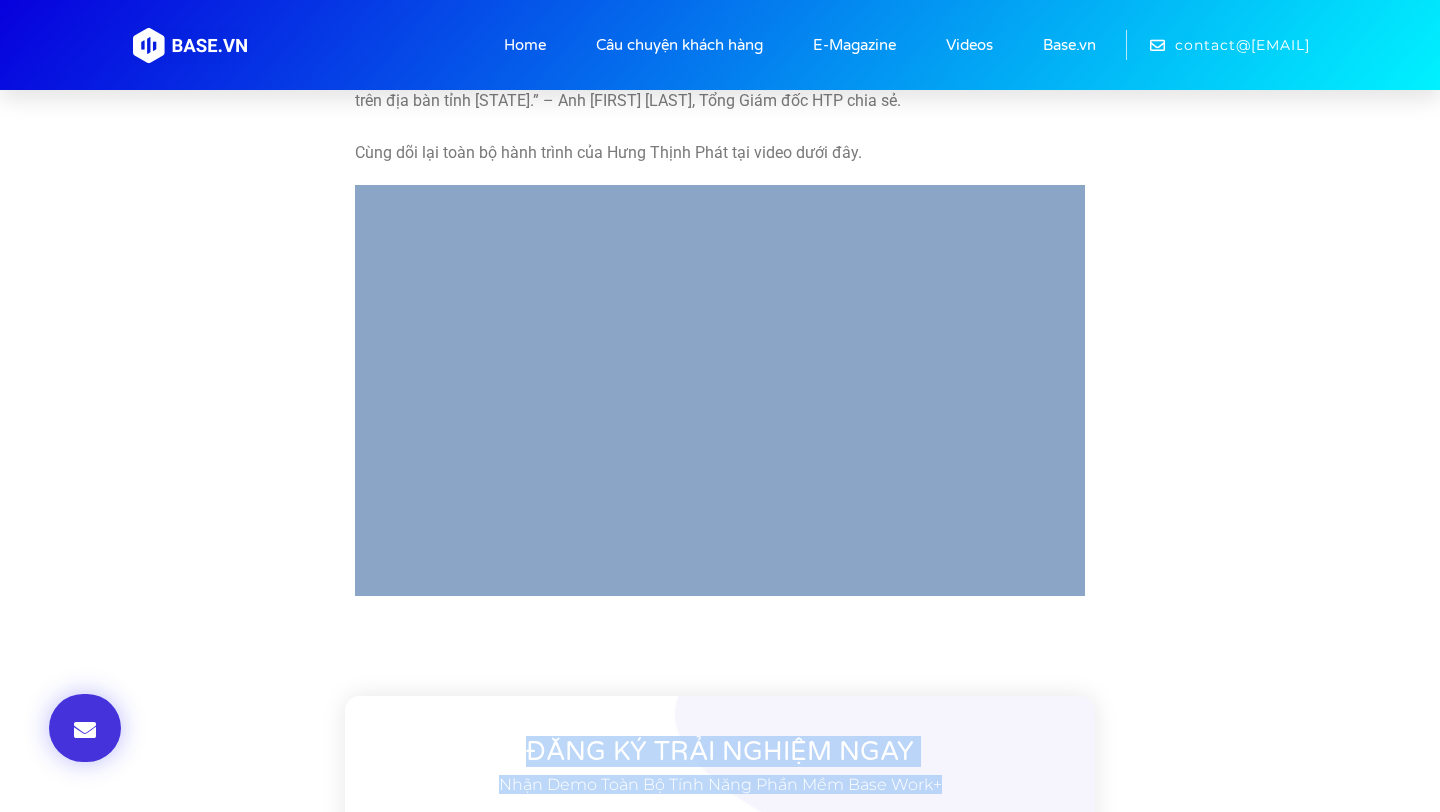 scroll, scrollTop: 1406, scrollLeft: 0, axis: vertical 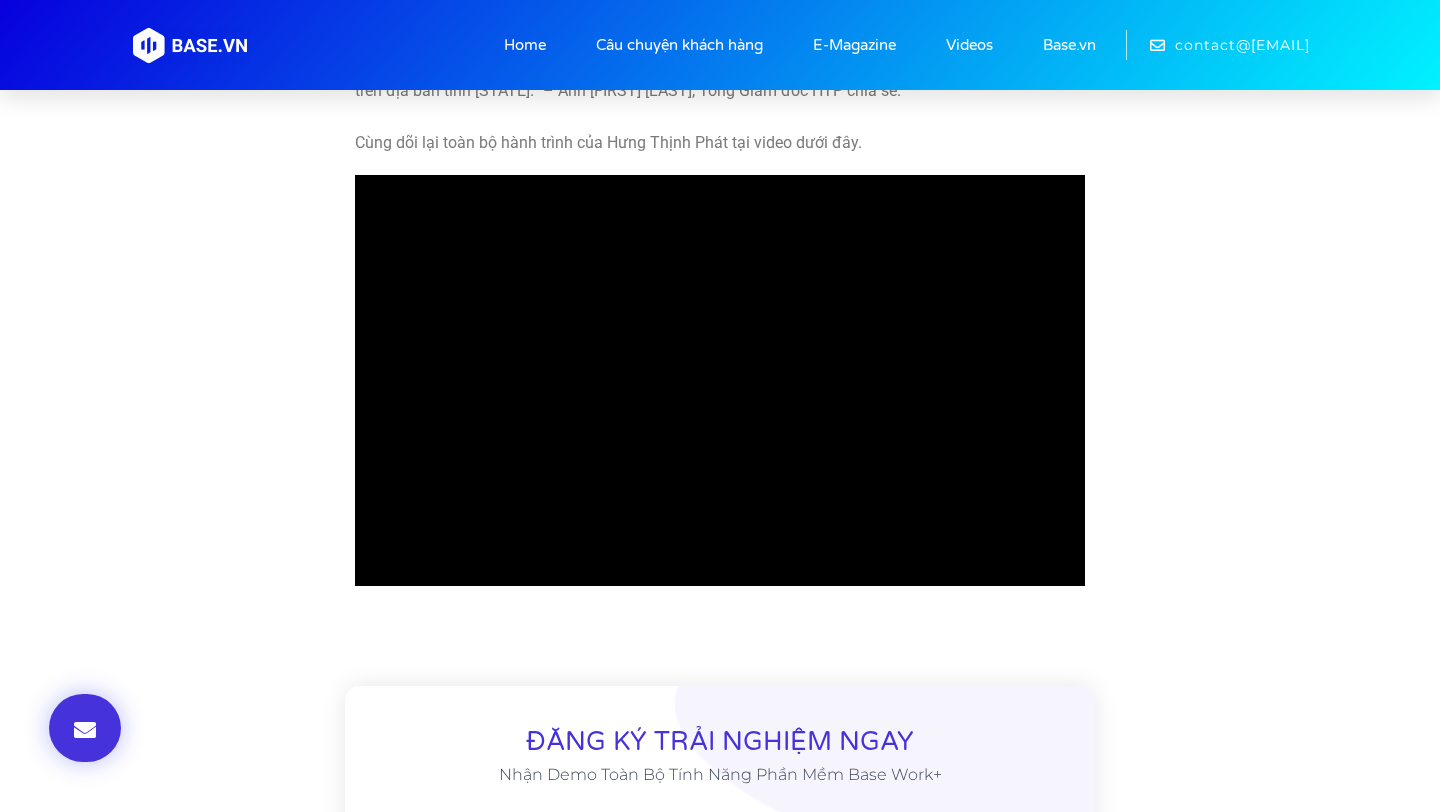 click on "Share this post
Share on facebook
Share on linkedin
Share on email
Cùng dõi lại toàn bộ hành trình của Hưng Thịnh Phát tại video dưới đây." at bounding box center [720, 530] 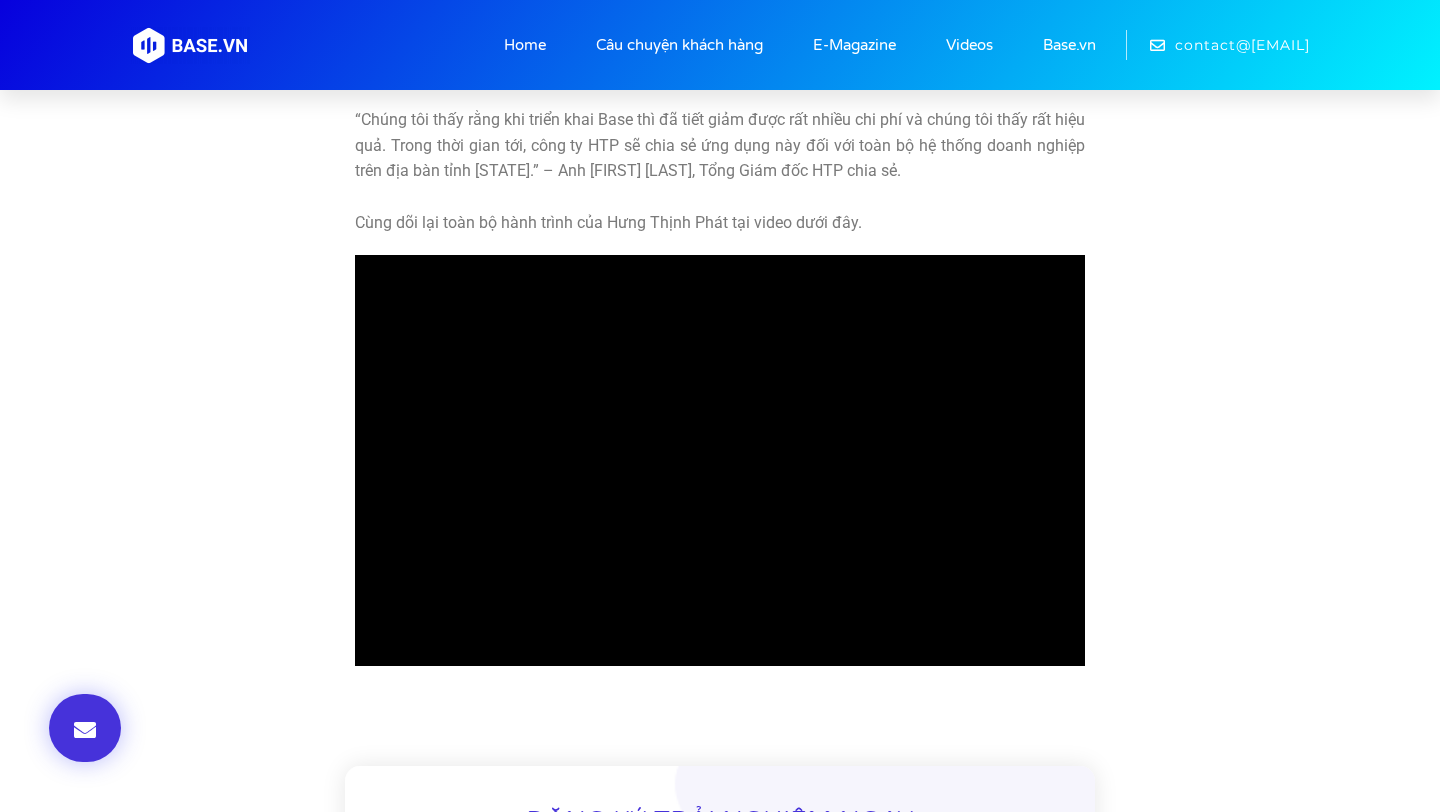 scroll, scrollTop: 1461, scrollLeft: 0, axis: vertical 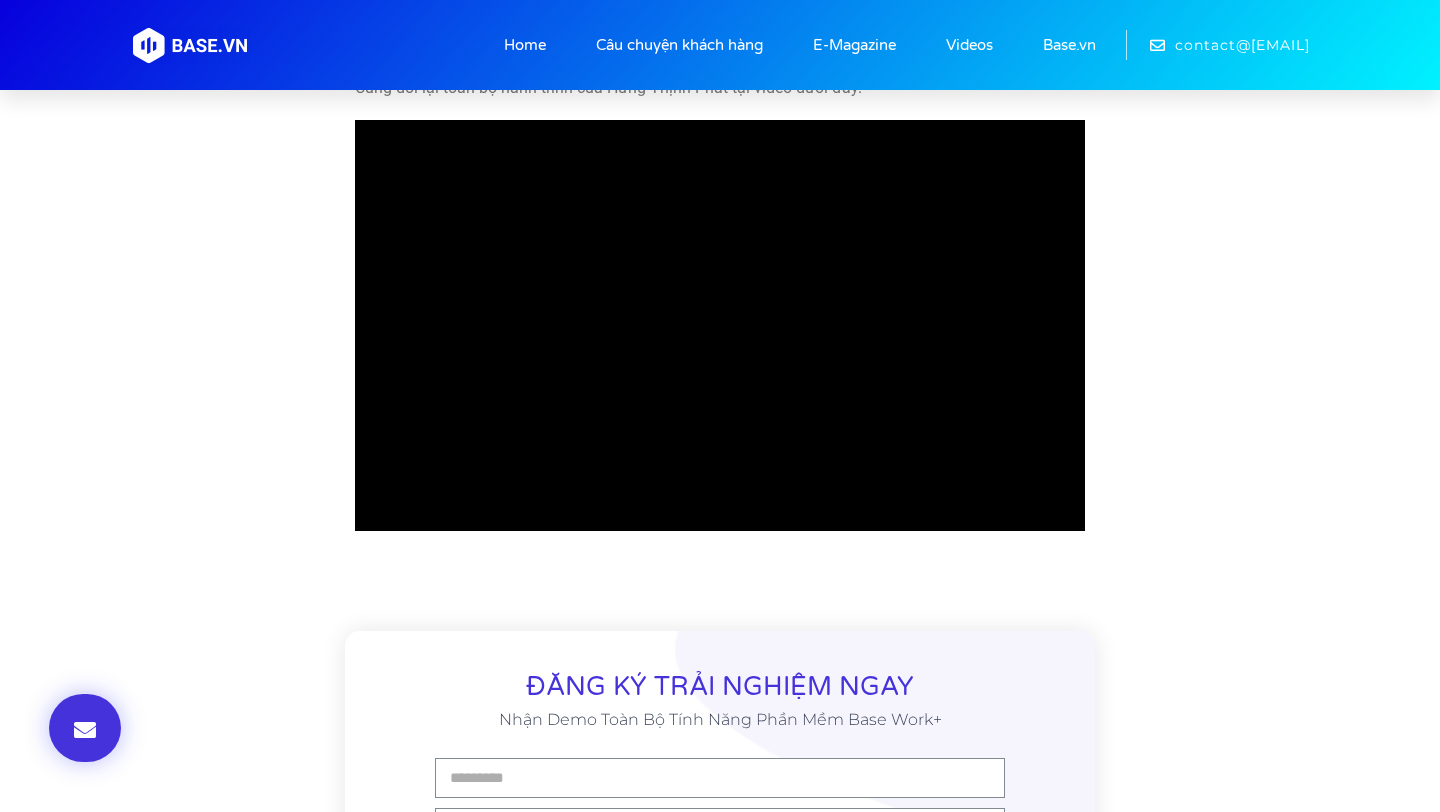 click on "Share this post
Share on facebook
Share on linkedin
Share on email
Cùng dõi lại toàn bộ hành trình của Hưng Thịnh Phát tại video dưới đây." at bounding box center (720, 475) 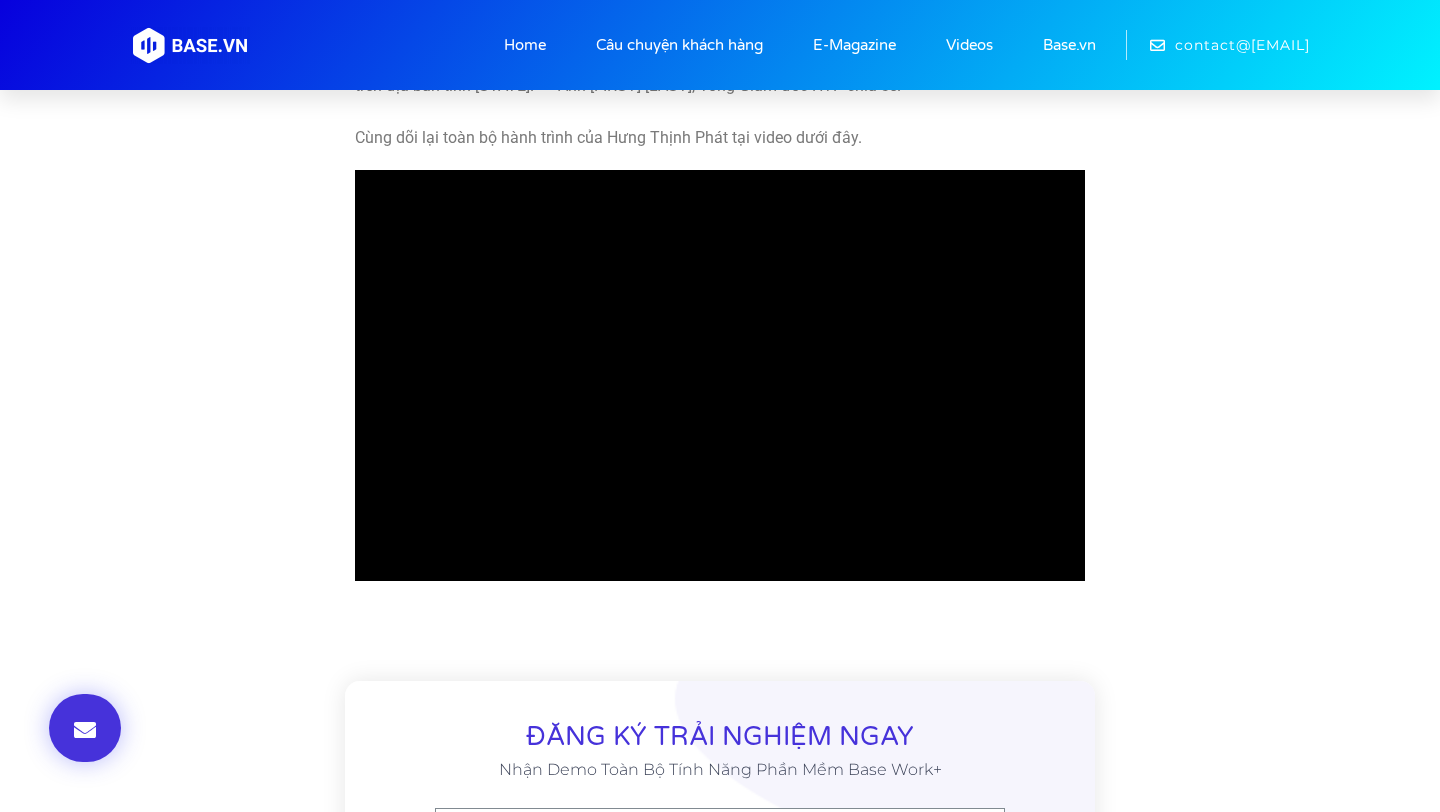 scroll, scrollTop: 1365, scrollLeft: 0, axis: vertical 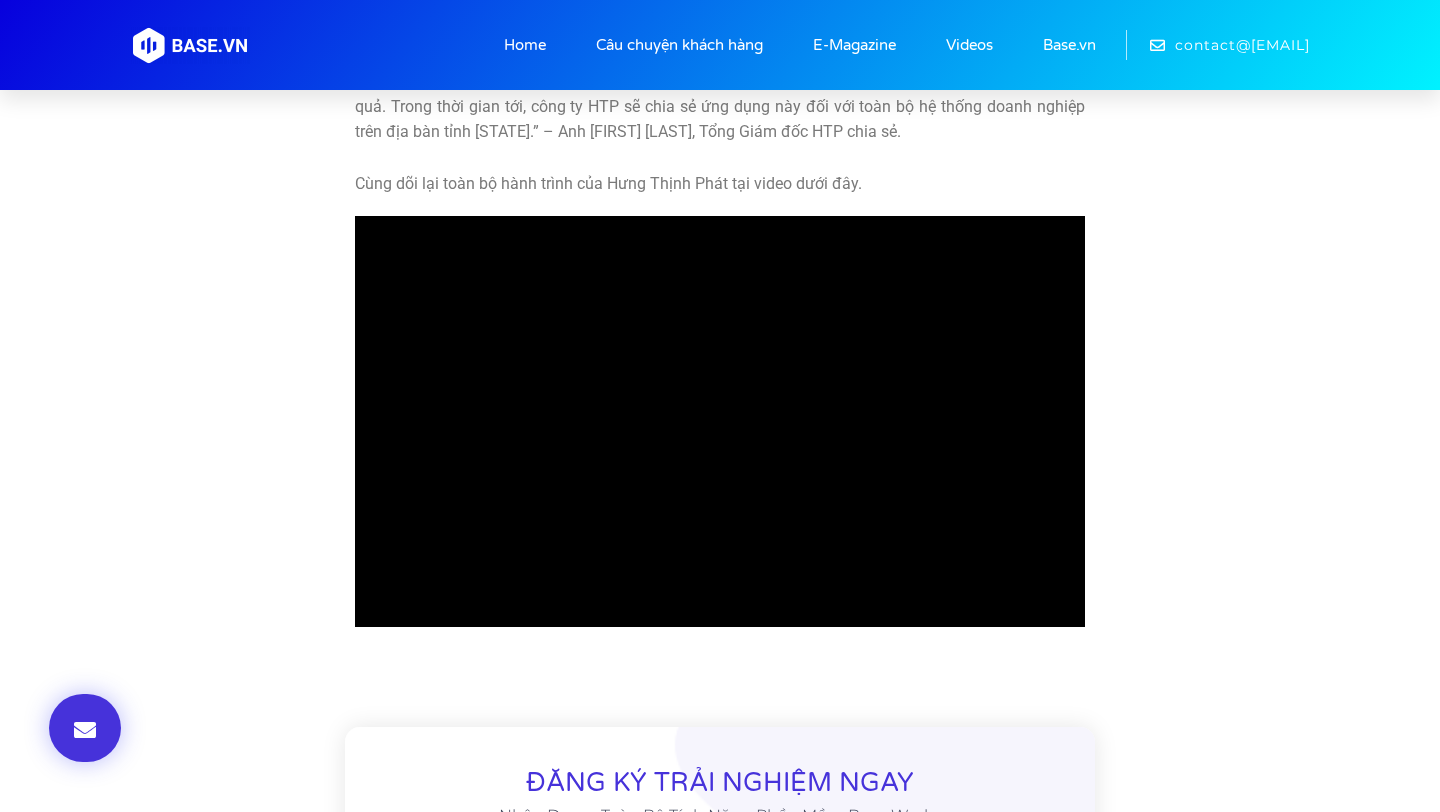 click on "Share this post
Share on facebook
Share on linkedin
Share on email
Cùng dõi lại toàn bộ hành trình của Hưng Thịnh Phát tại video dưới đây." at bounding box center [720, 571] 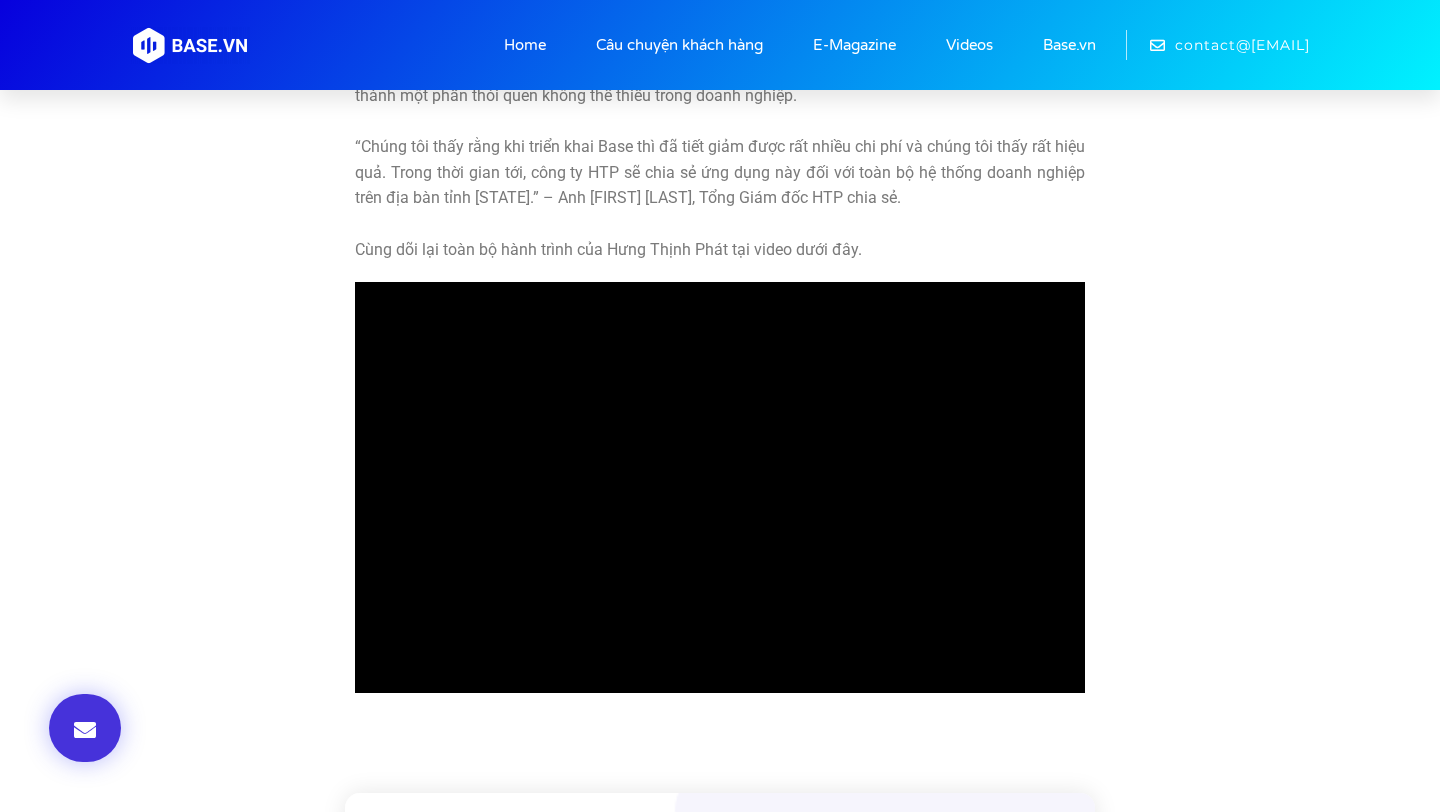 scroll, scrollTop: 1329, scrollLeft: 0, axis: vertical 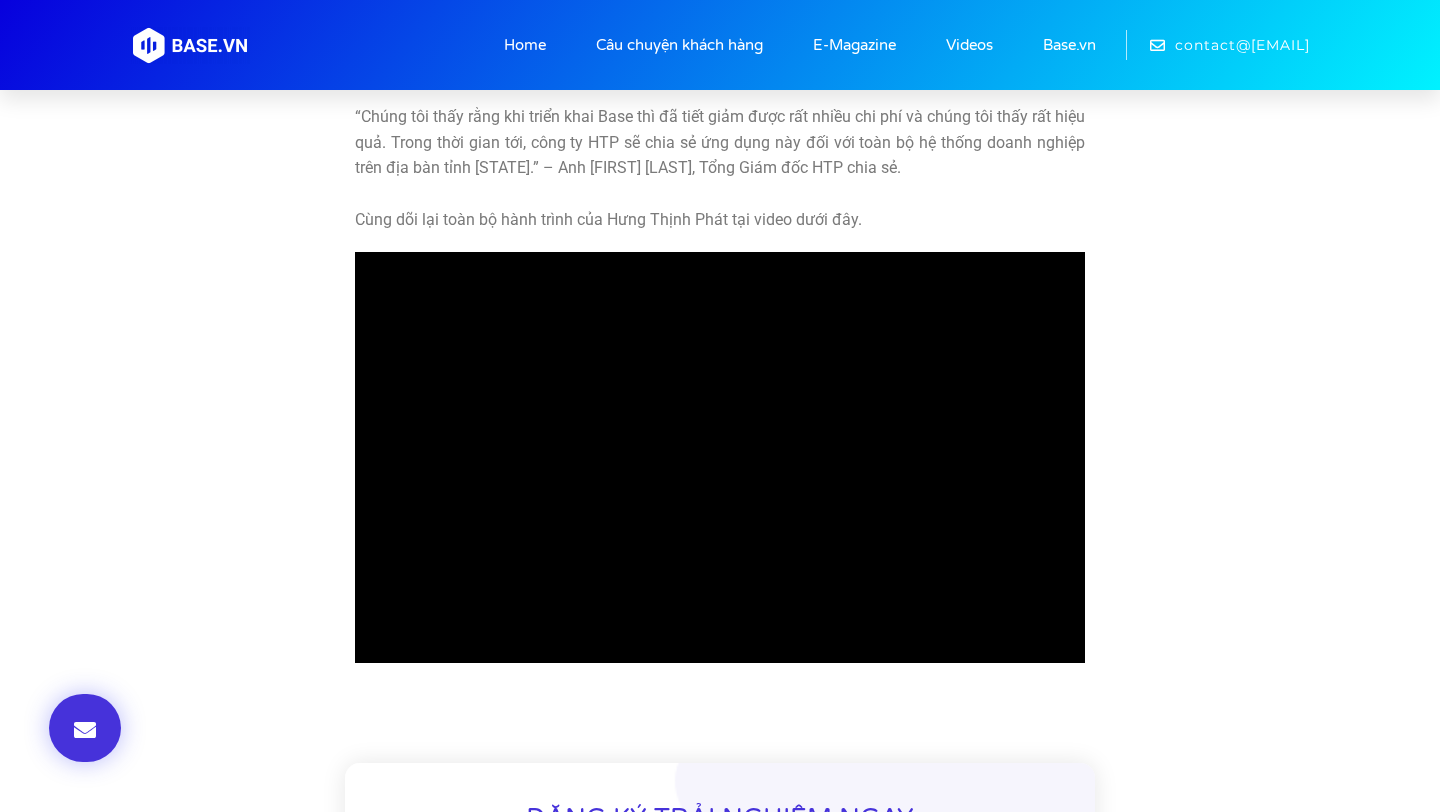 click on "Share this post
Share on facebook
Share on linkedin
Share on email
Cùng dõi lại toàn bộ hành trình của Hưng Thịnh Phát tại video dưới đây." at bounding box center (720, 607) 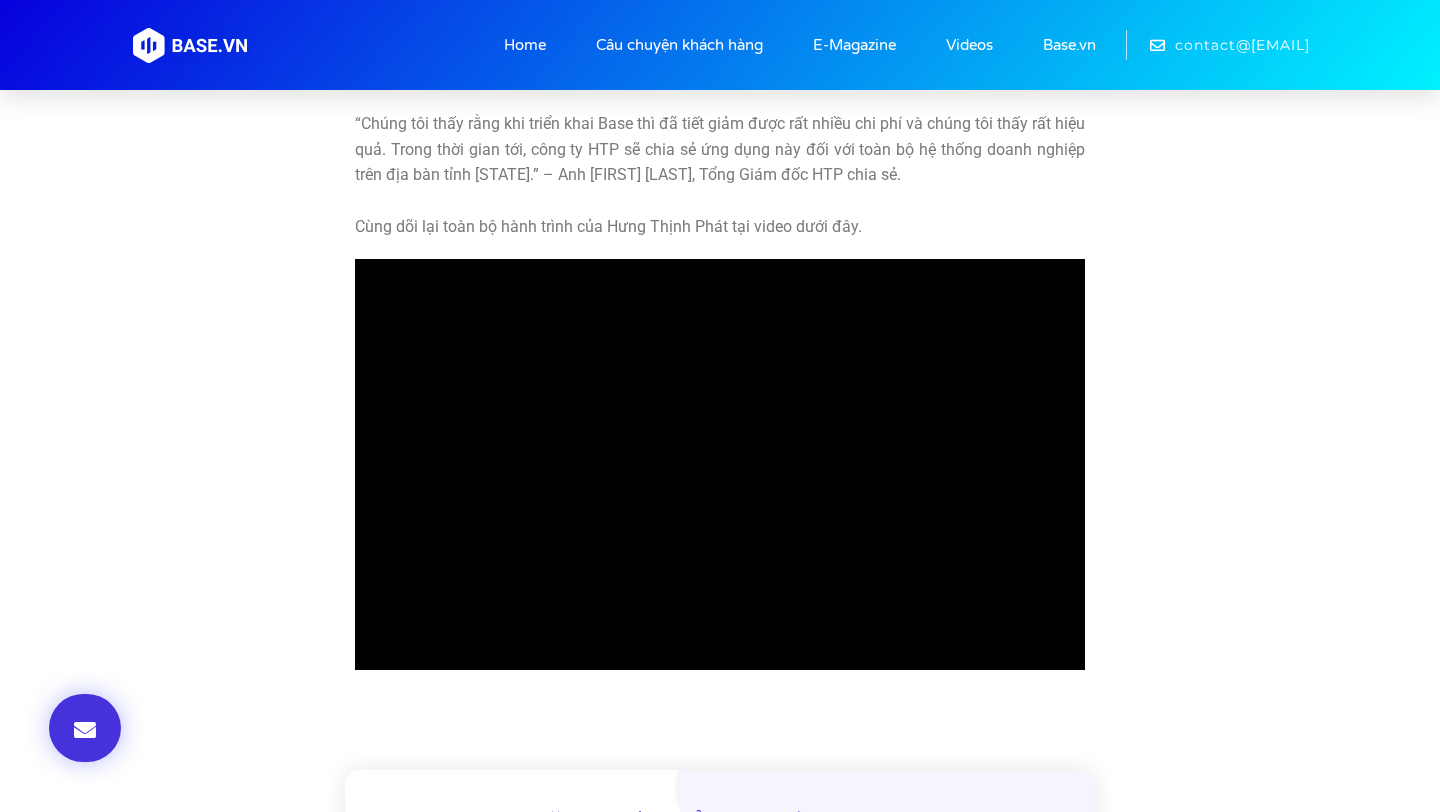 scroll, scrollTop: 1328, scrollLeft: 0, axis: vertical 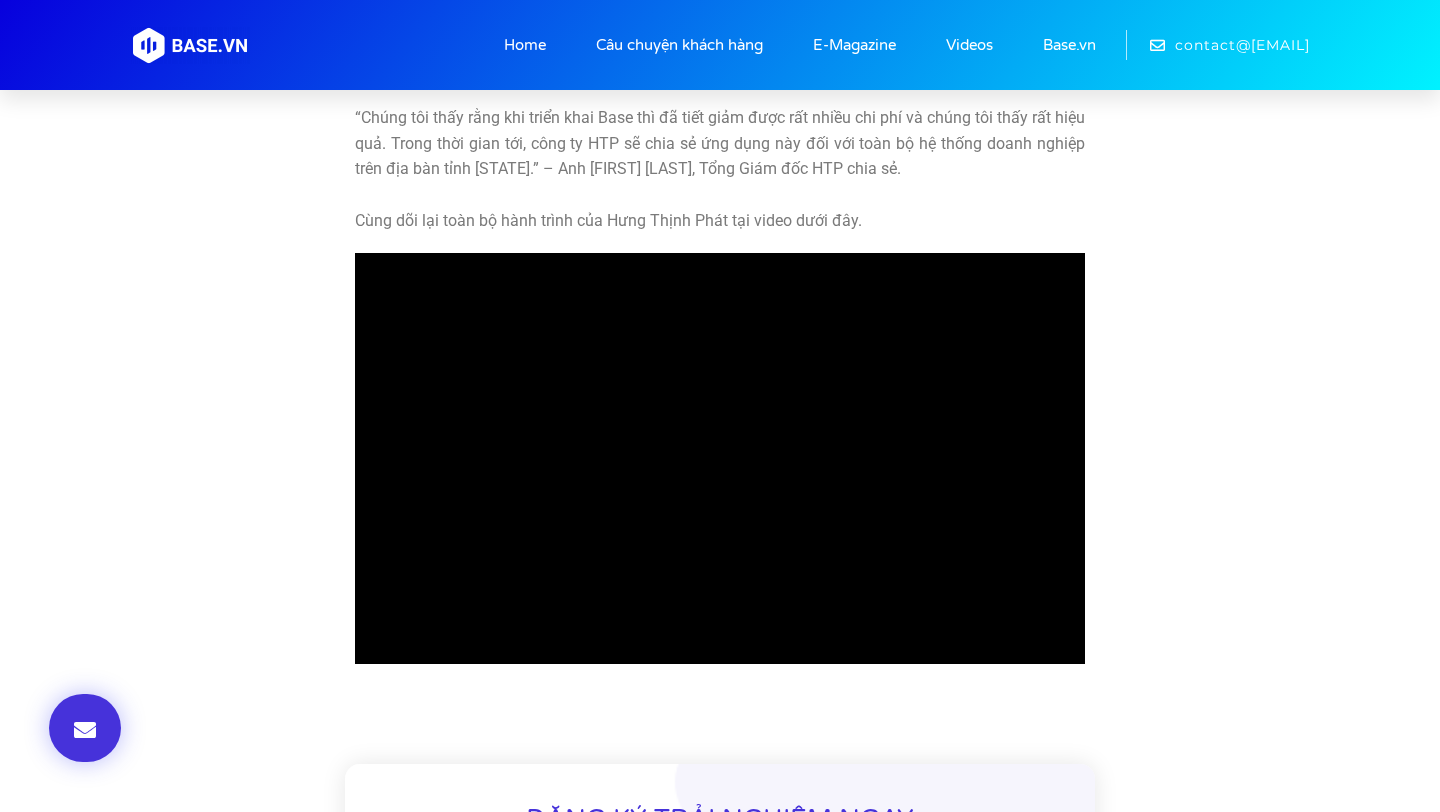 click on "Share this post
Share on facebook
Share on linkedin
Share on email
Cùng dõi lại toàn bộ hành trình của Hưng Thịnh Phát tại video dưới đây." at bounding box center [720, 608] 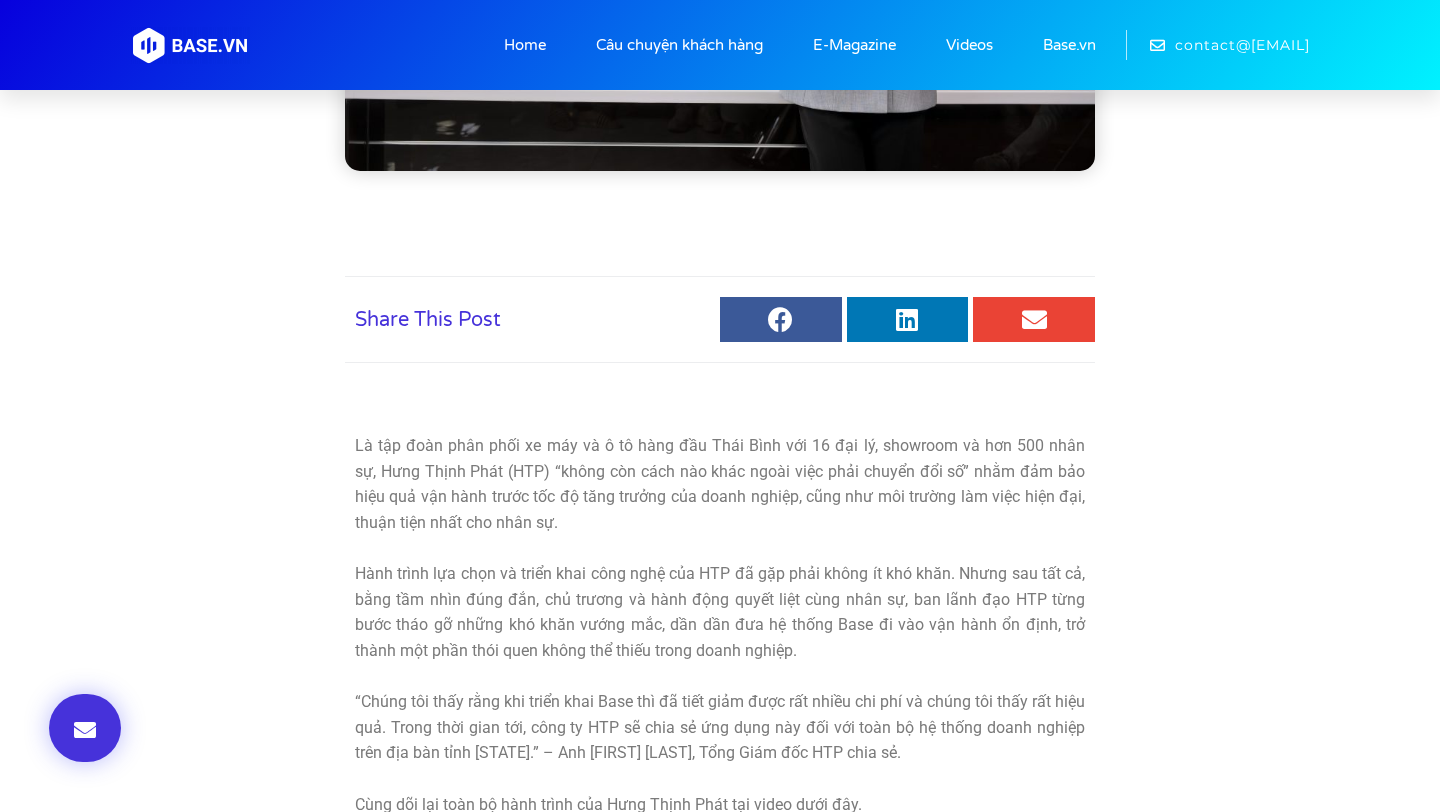scroll, scrollTop: 480, scrollLeft: 0, axis: vertical 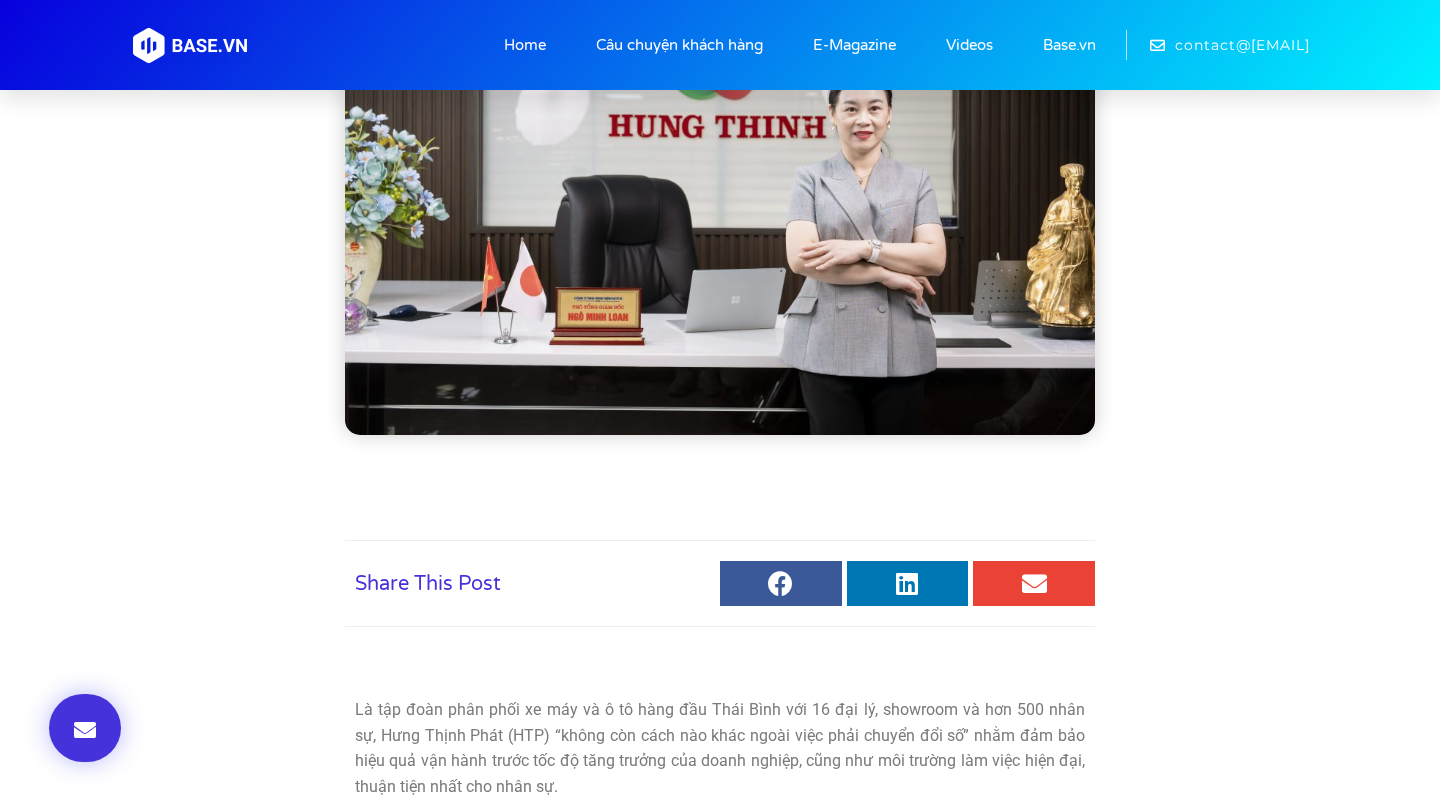 click on "Share this post
Share on facebook
Share on linkedin
Share on email
Cùng dõi lại toàn bộ hành trình của Hưng Thịnh Phát tại video dưới đây." at bounding box center (720, 1456) 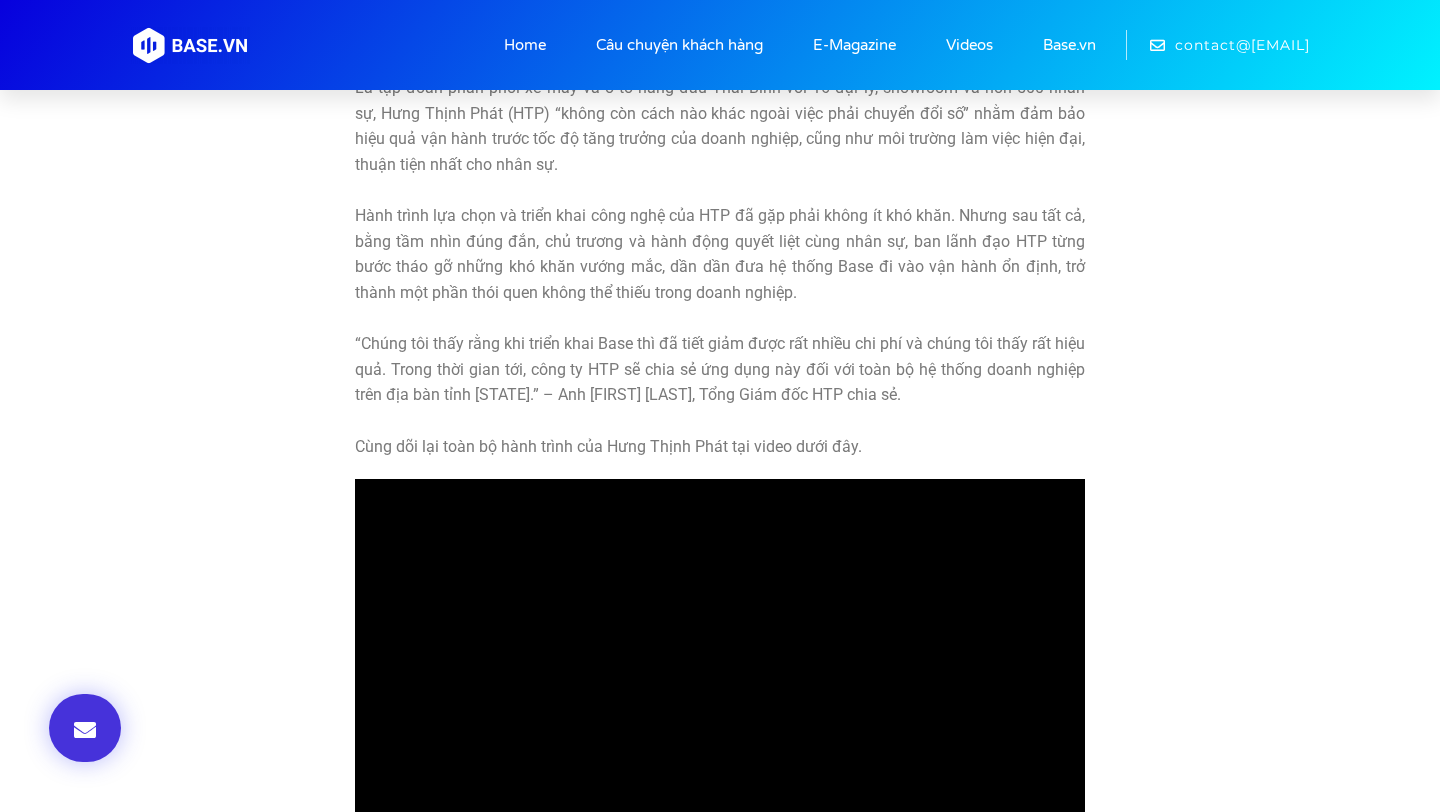 scroll, scrollTop: 1103, scrollLeft: 0, axis: vertical 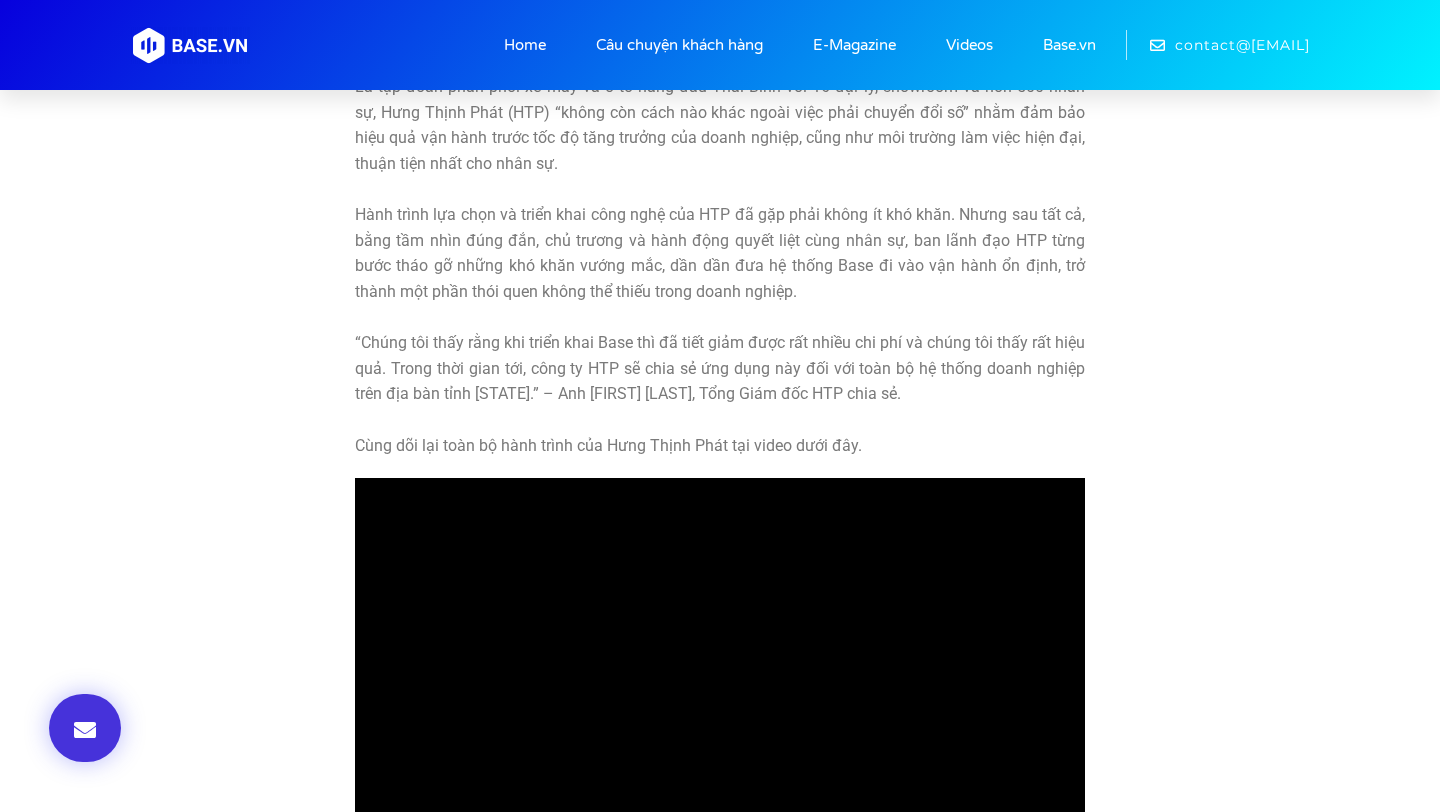 click at bounding box center (720, 318) 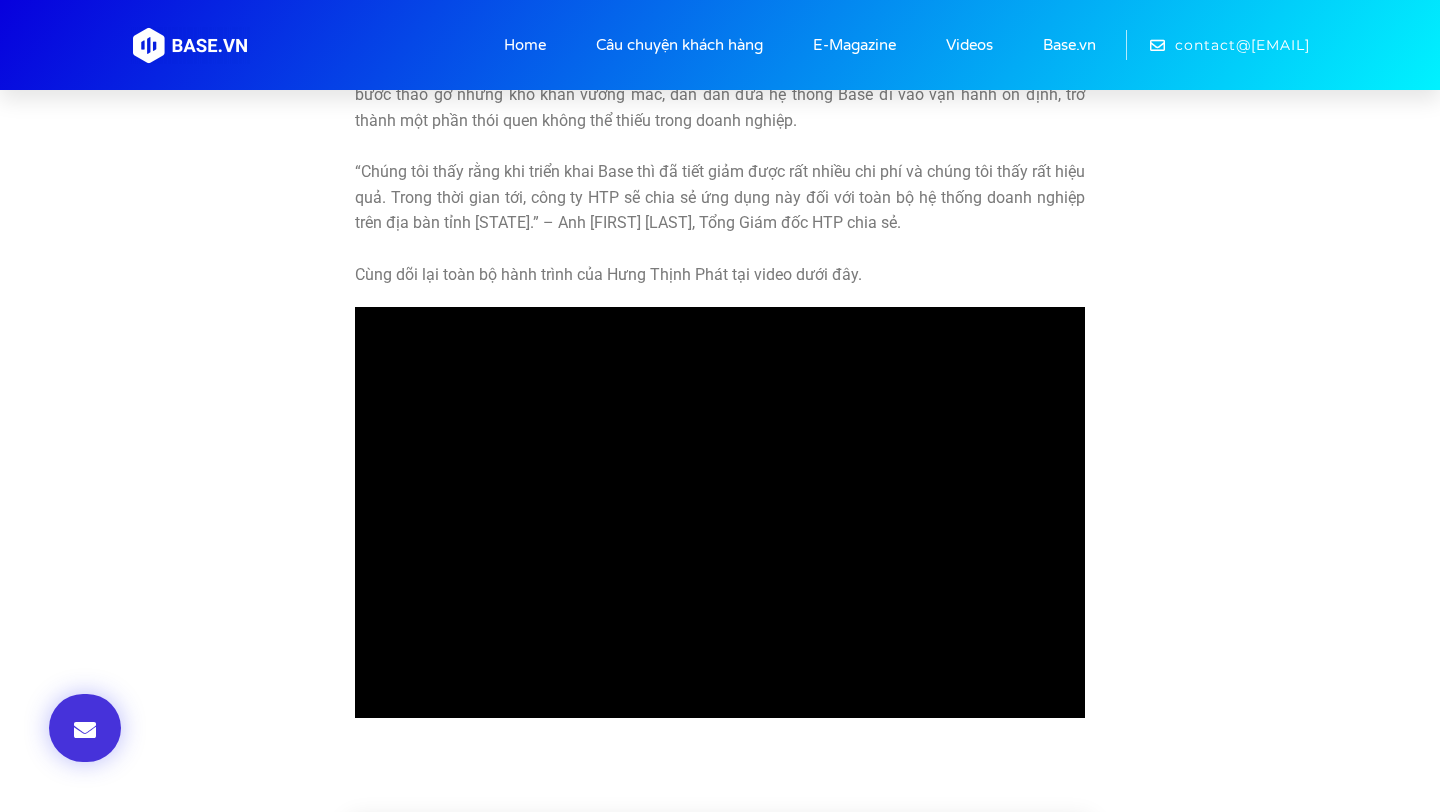 scroll, scrollTop: 1317, scrollLeft: 0, axis: vertical 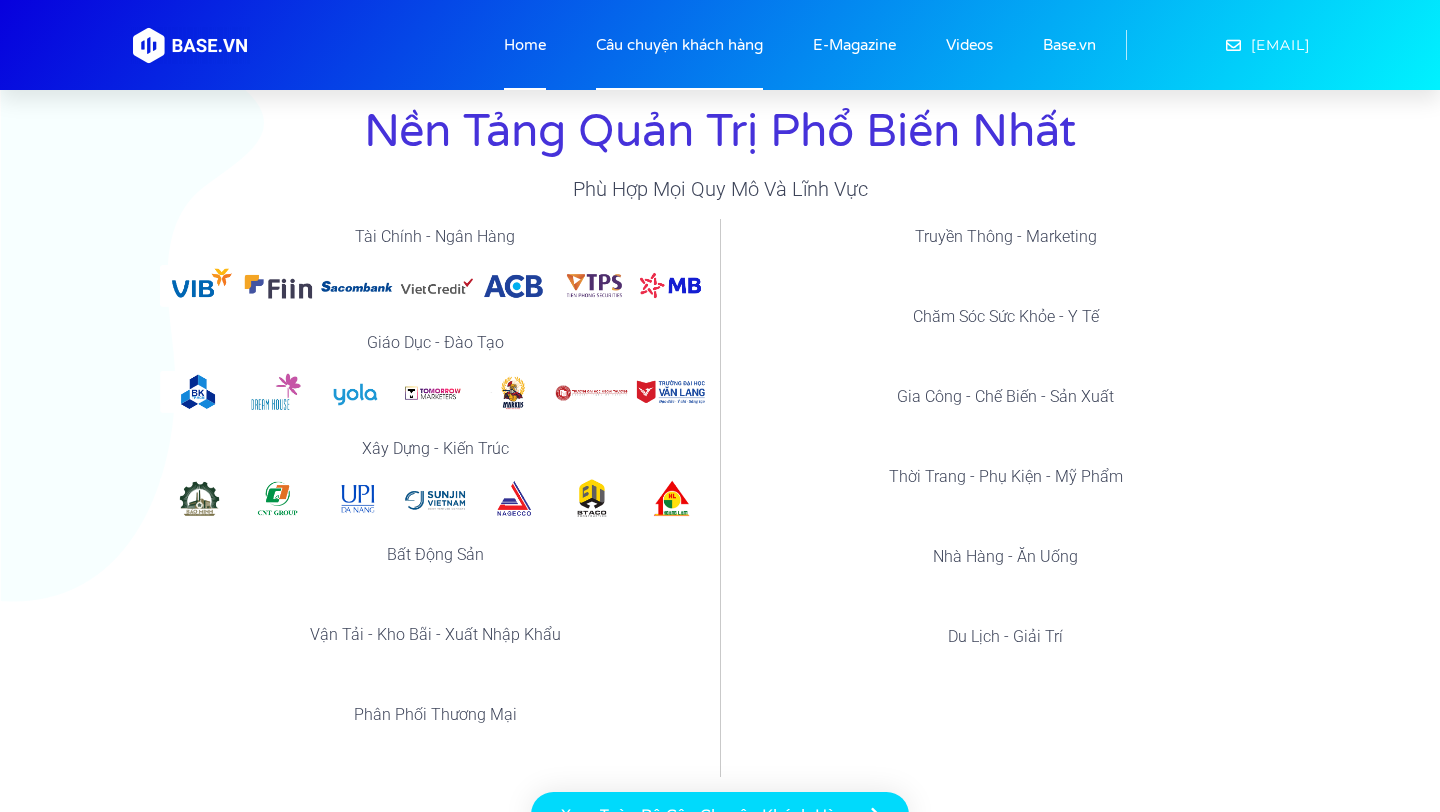 click on "Câu chuyện khách hàng" 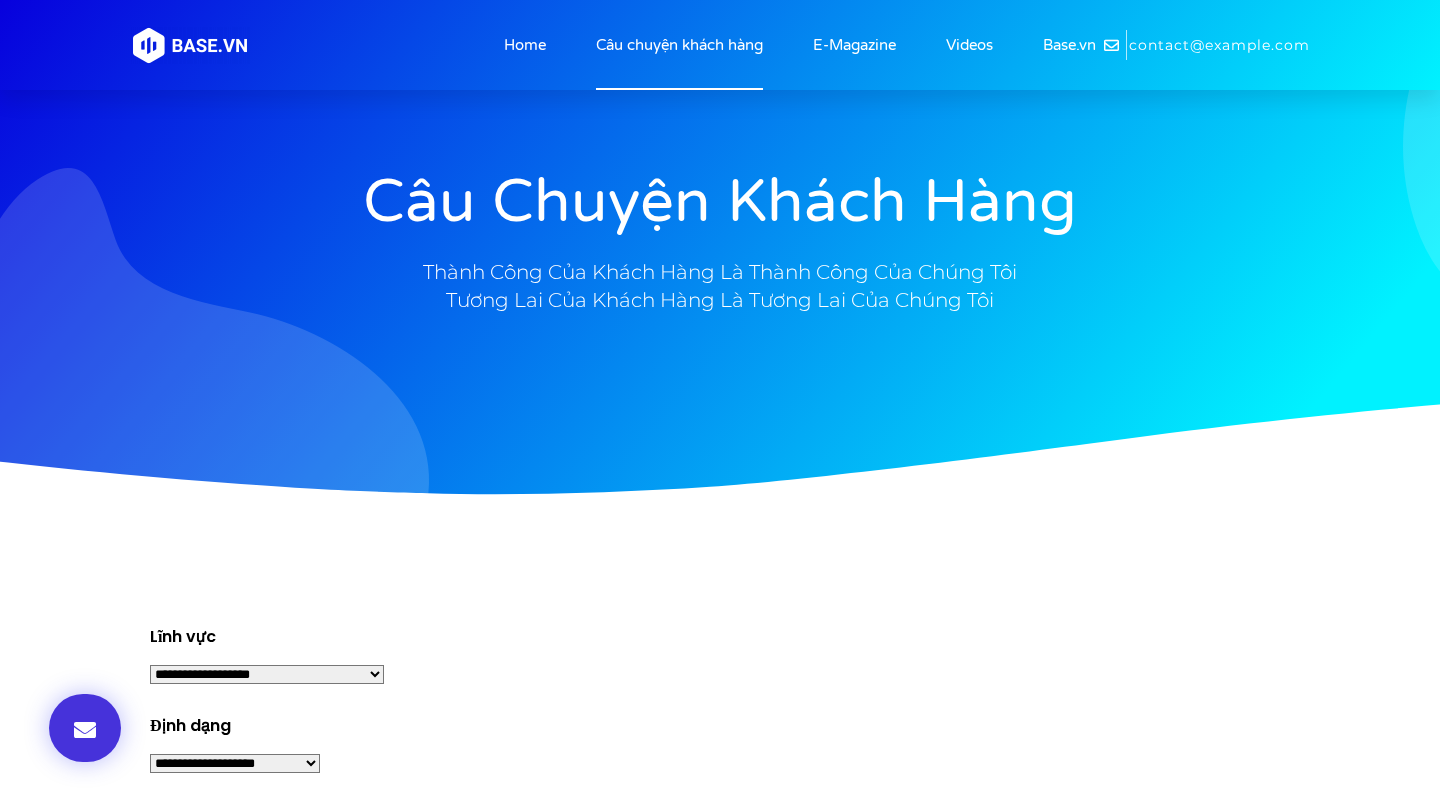 scroll, scrollTop: 0, scrollLeft: 0, axis: both 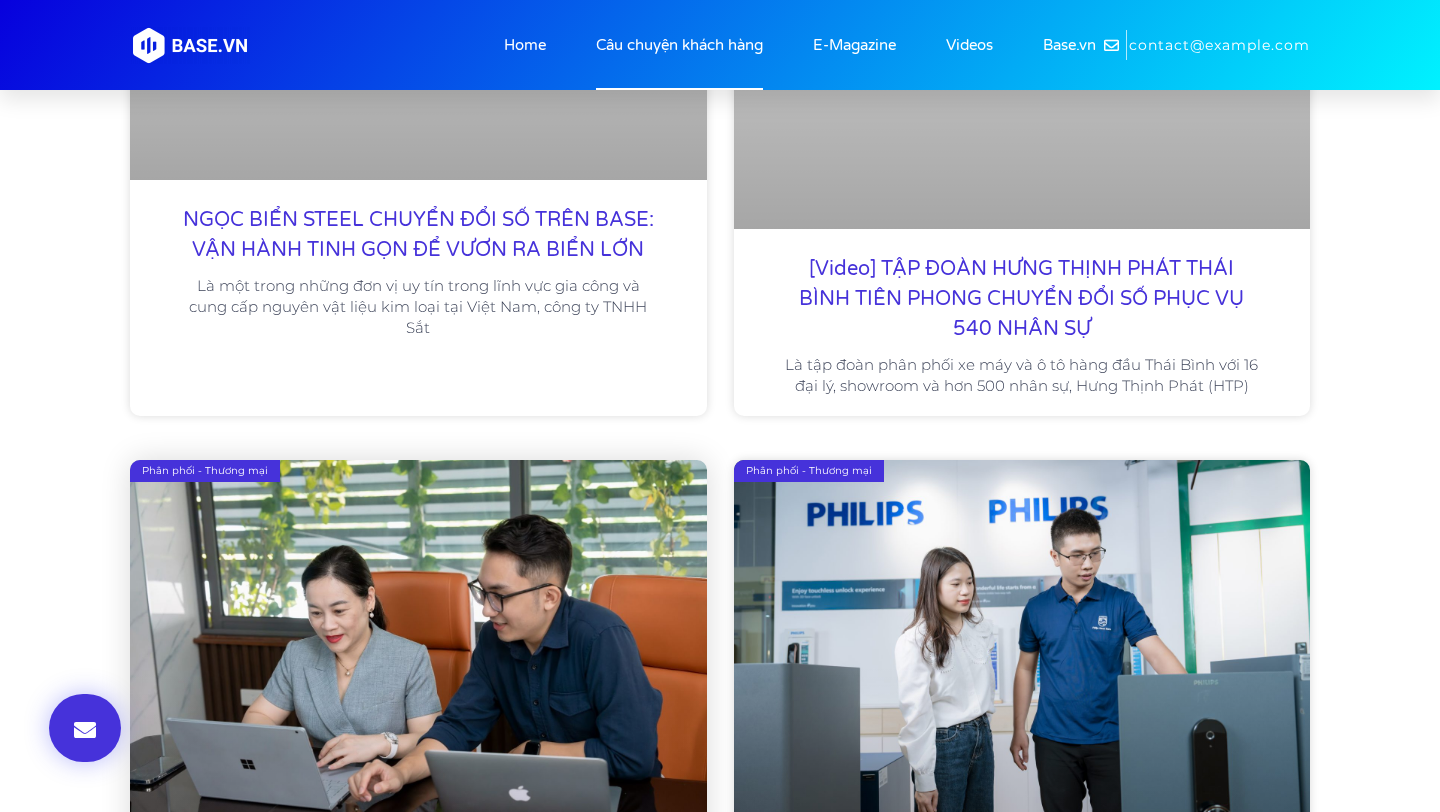 click at bounding box center (418, 868) 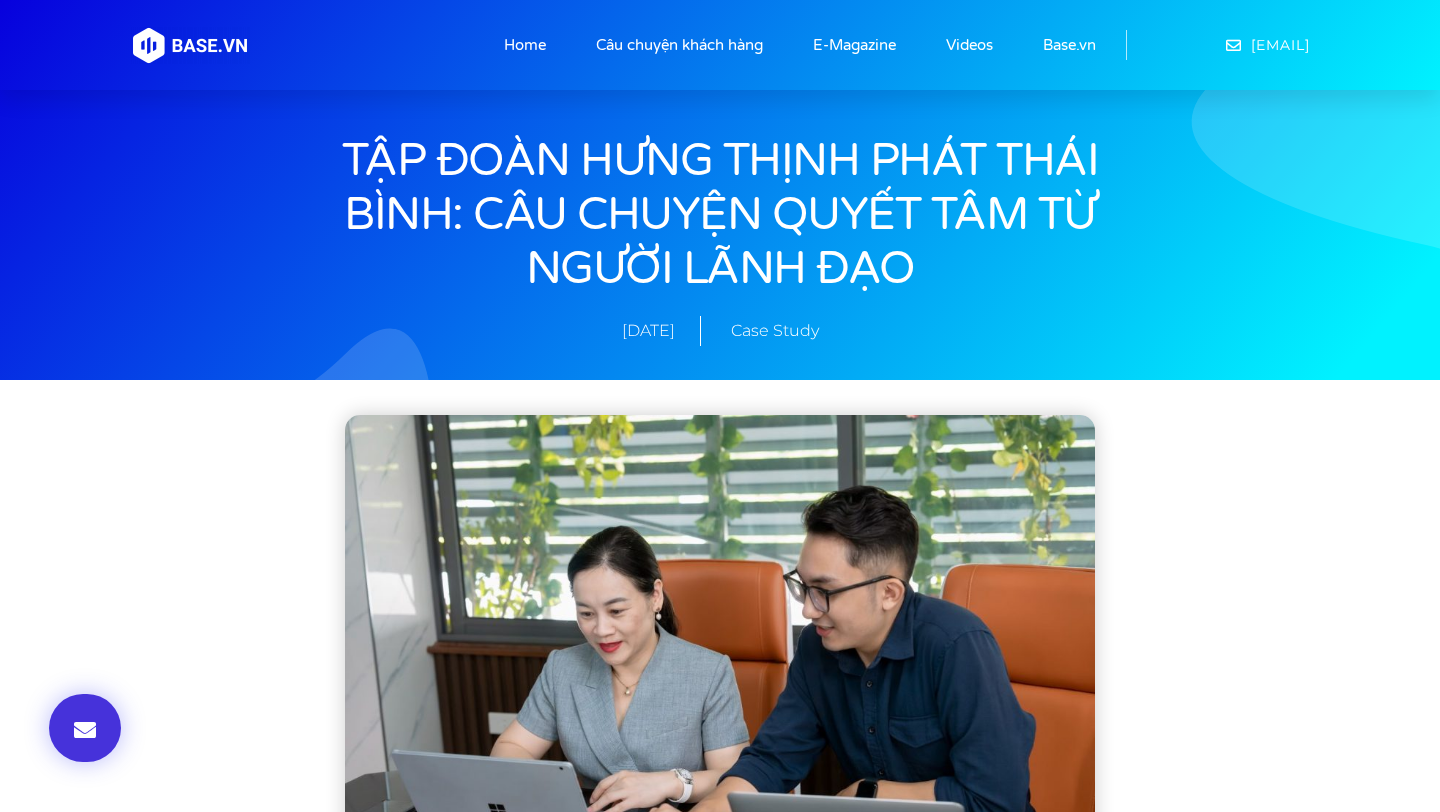 scroll, scrollTop: 0, scrollLeft: 0, axis: both 